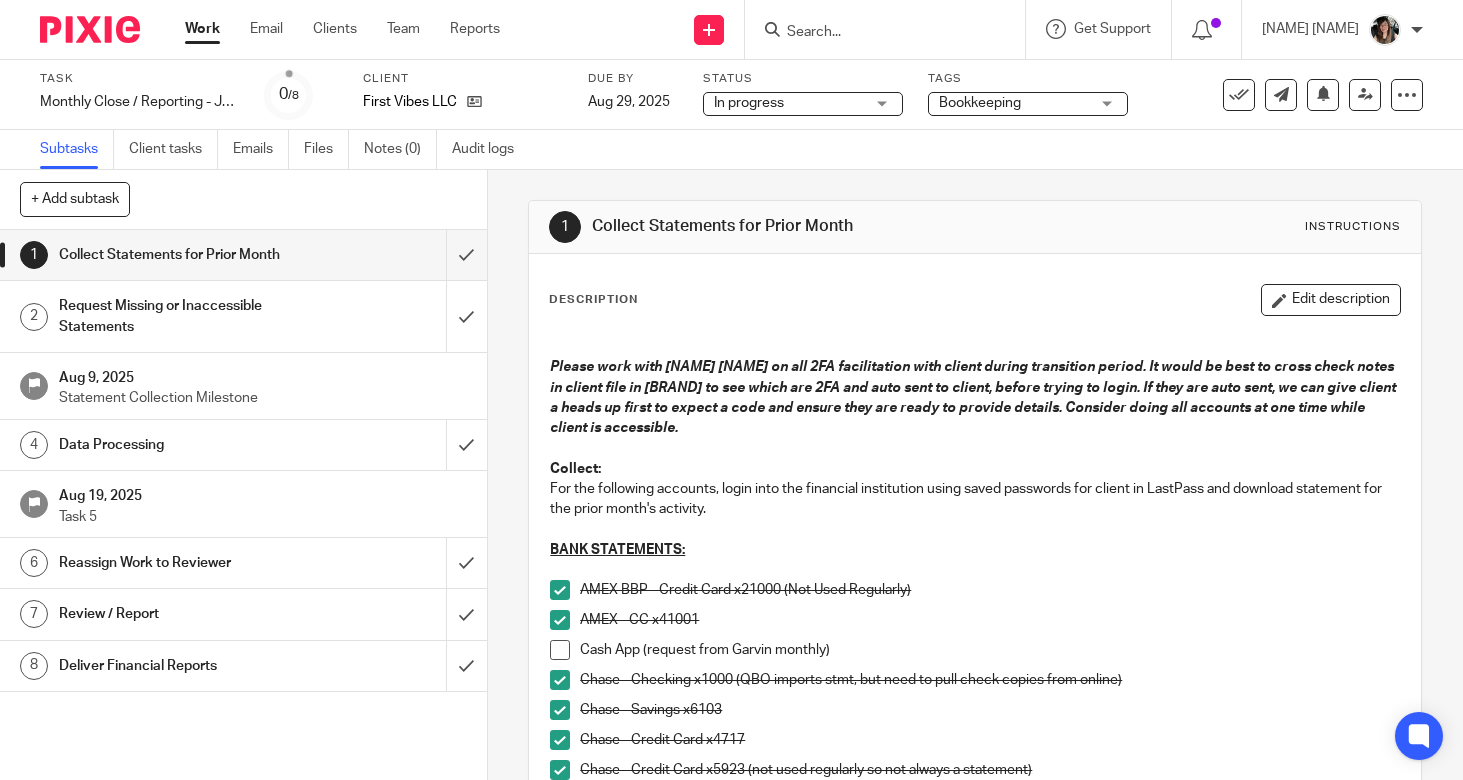 scroll, scrollTop: 0, scrollLeft: 0, axis: both 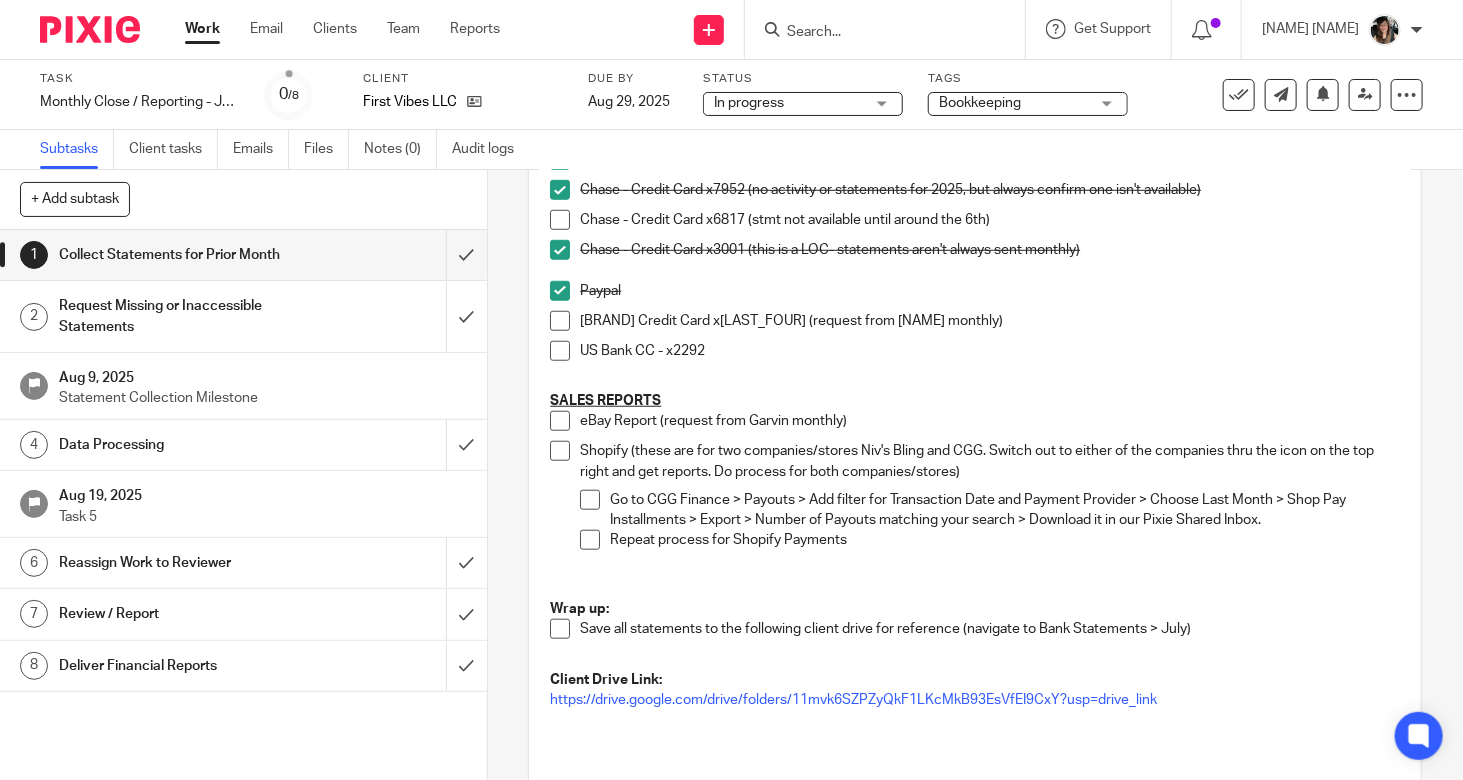 click on "Data Processing" at bounding box center [181, 445] 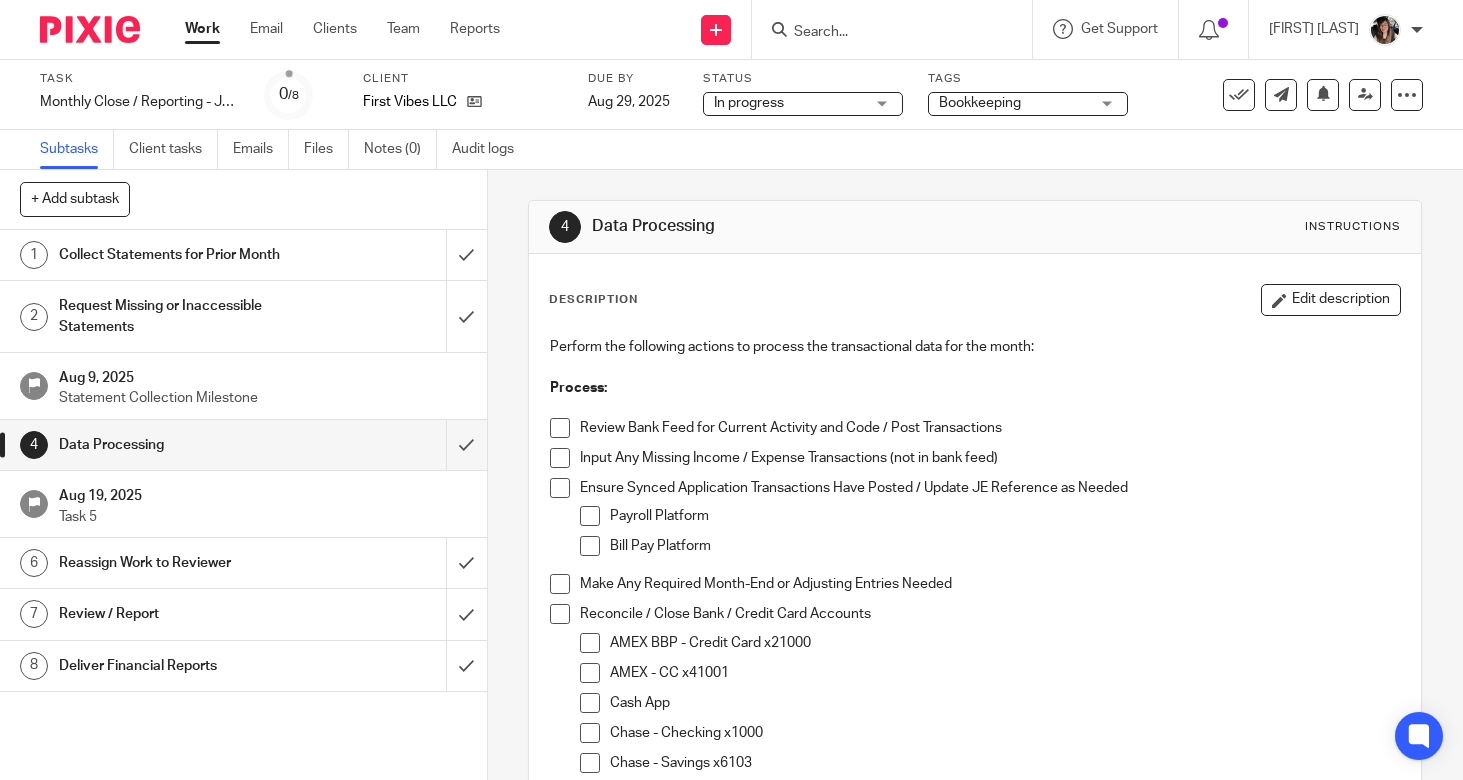scroll, scrollTop: 0, scrollLeft: 0, axis: both 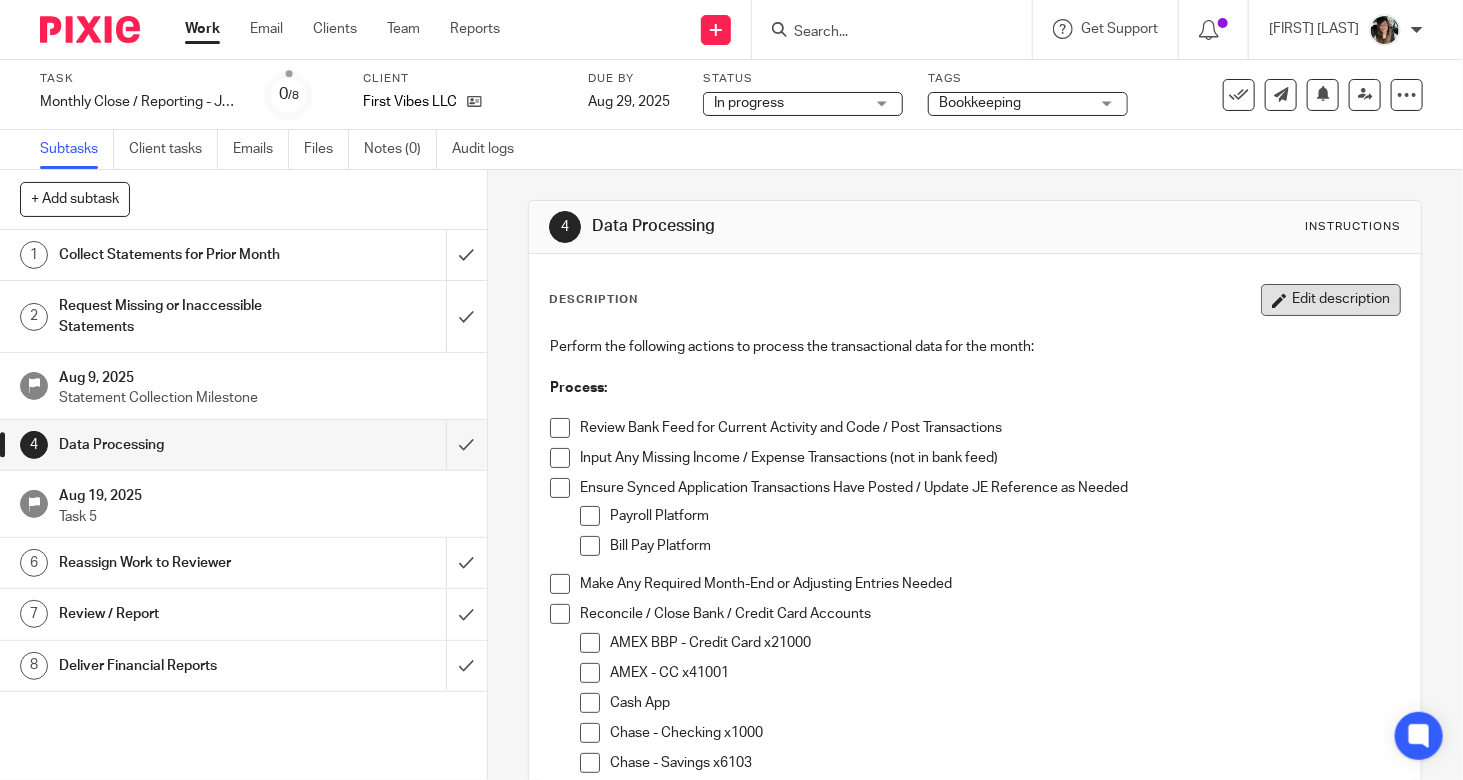 click on "Edit description" at bounding box center (1331, 300) 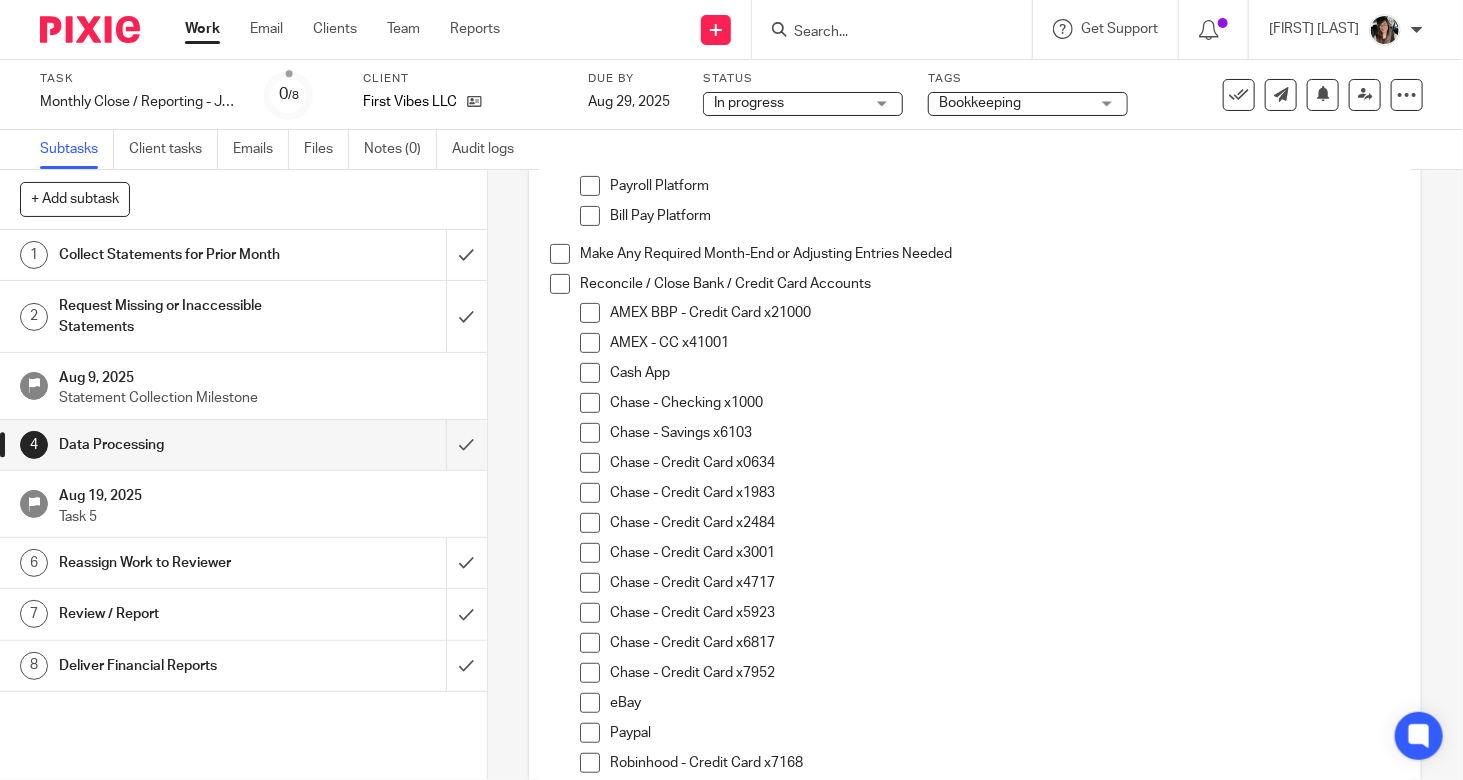 scroll, scrollTop: 400, scrollLeft: 0, axis: vertical 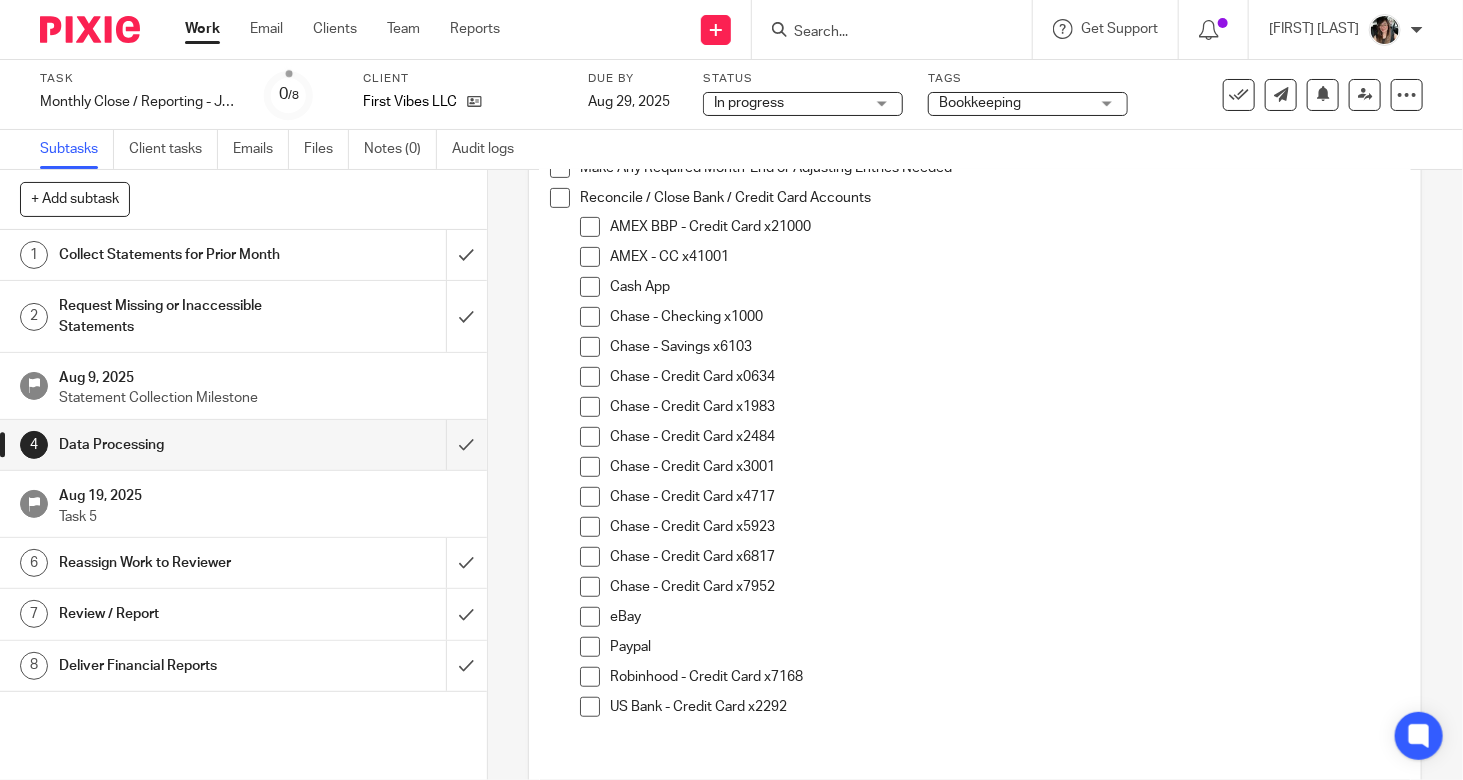 click on "Paypal" at bounding box center [1005, 647] 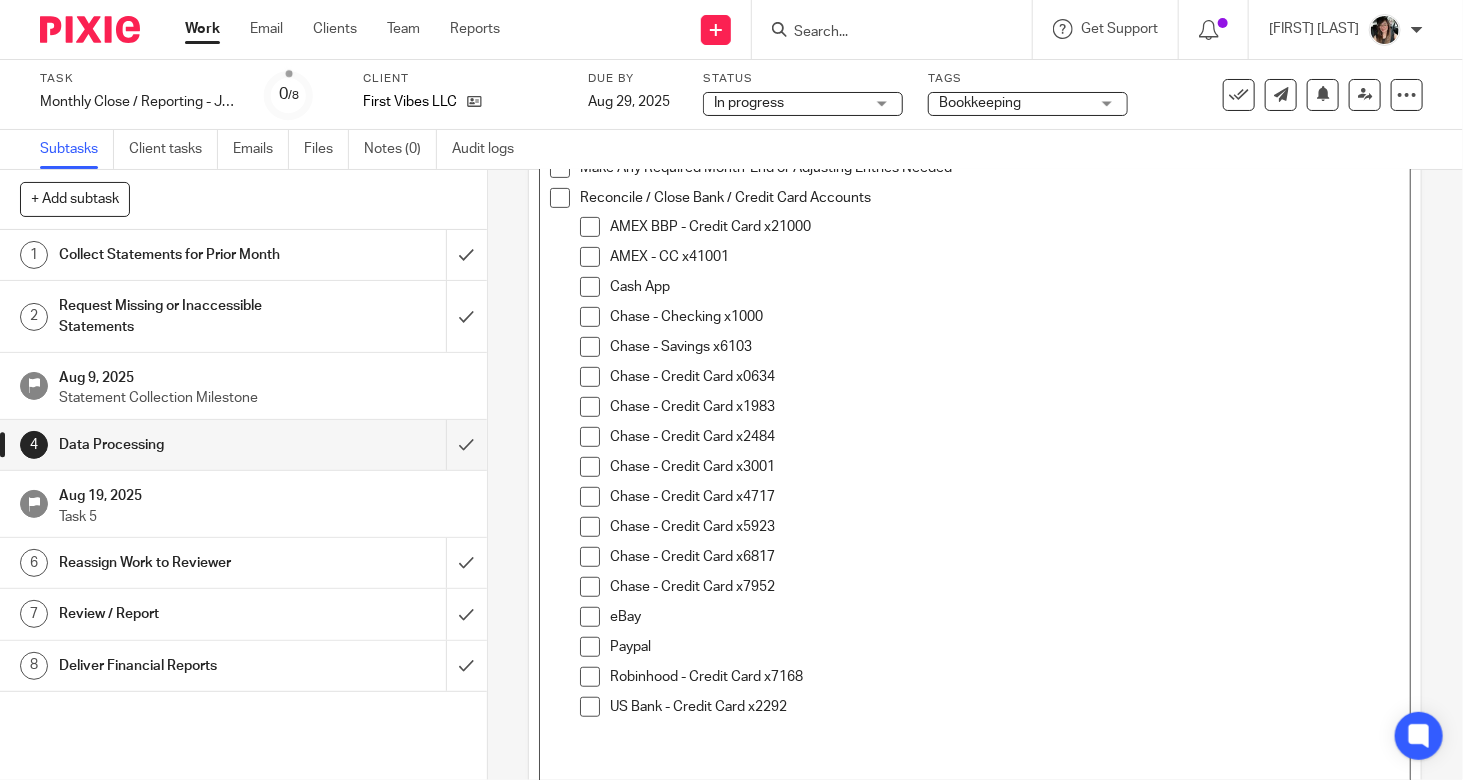 type 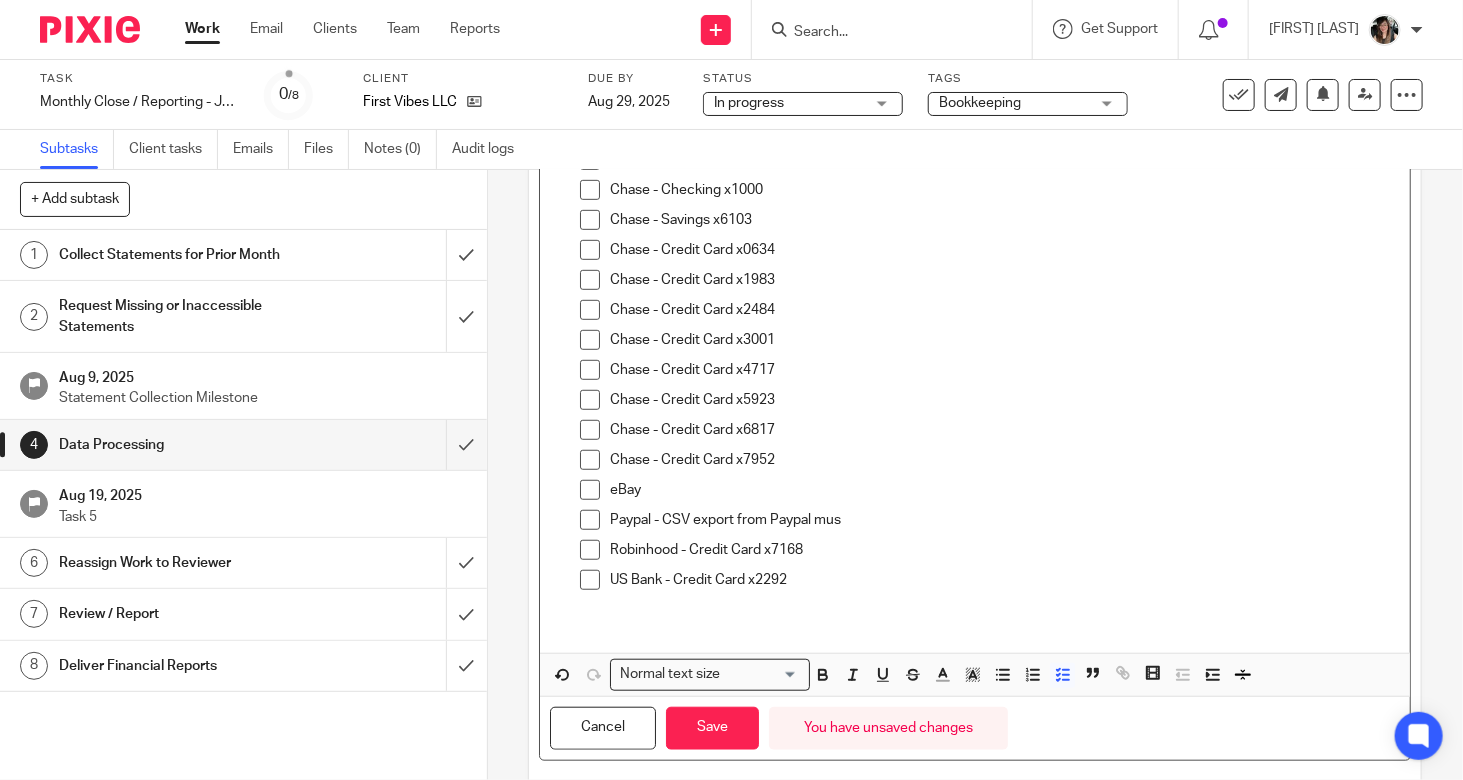 scroll, scrollTop: 564, scrollLeft: 0, axis: vertical 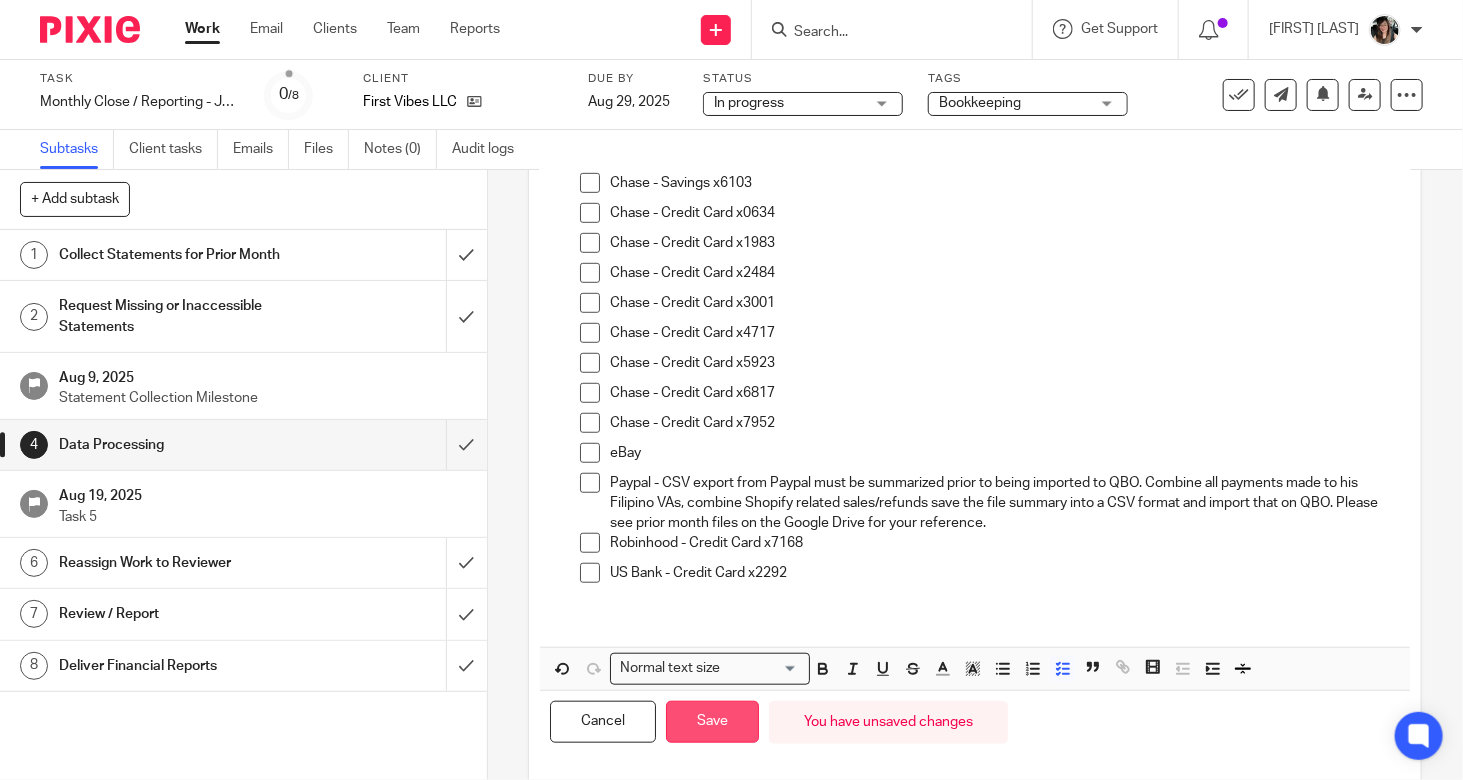 click on "Save" at bounding box center [712, 722] 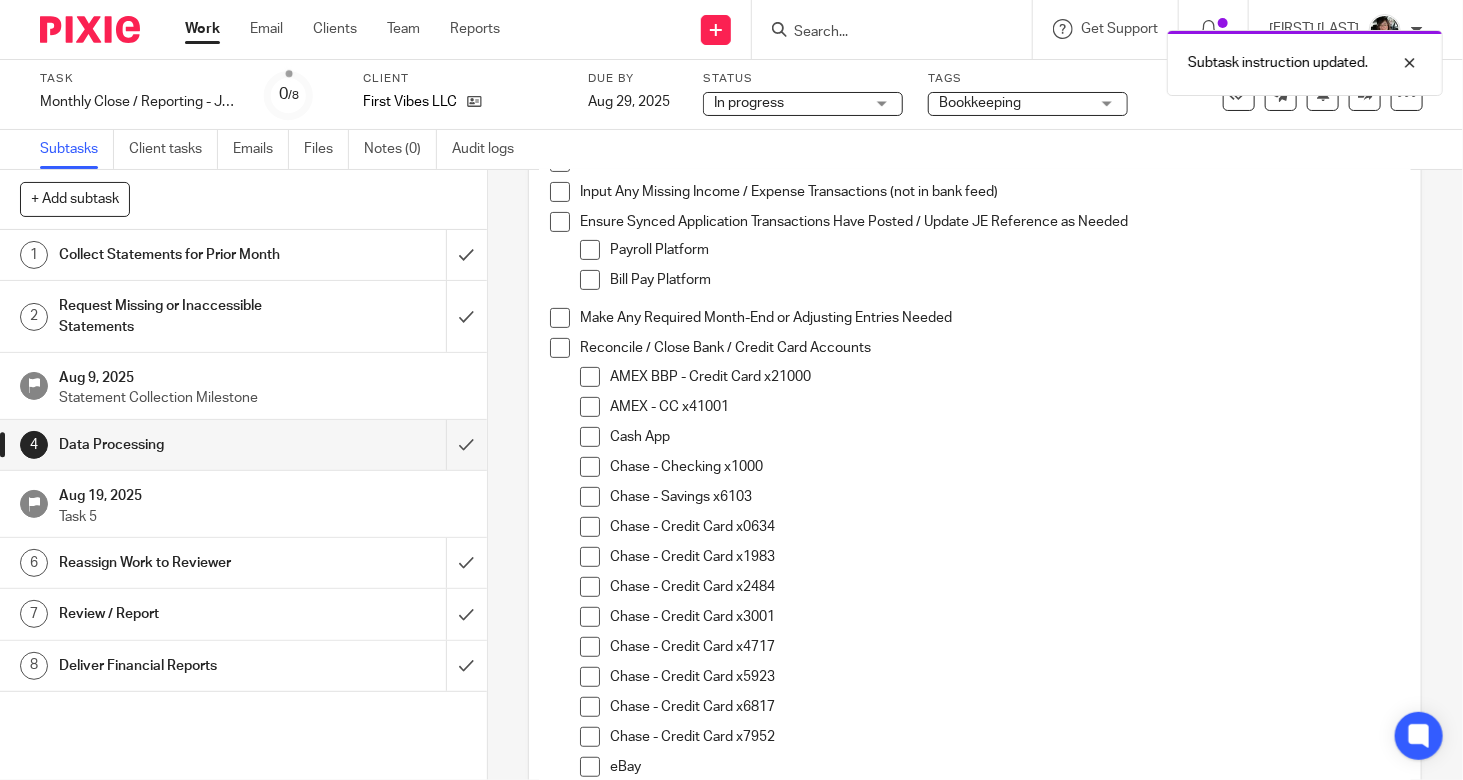 scroll, scrollTop: 400, scrollLeft: 0, axis: vertical 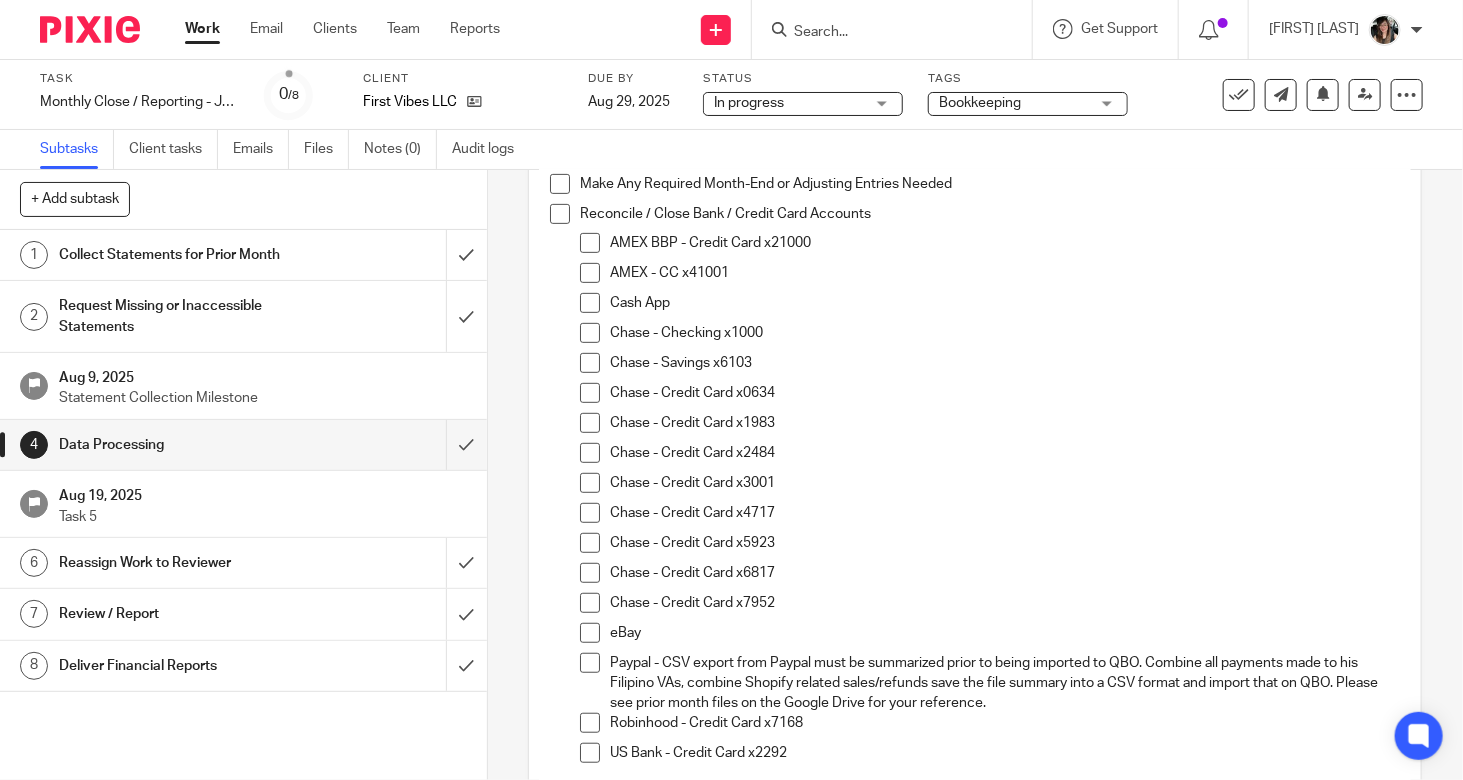 click at bounding box center (590, 663) 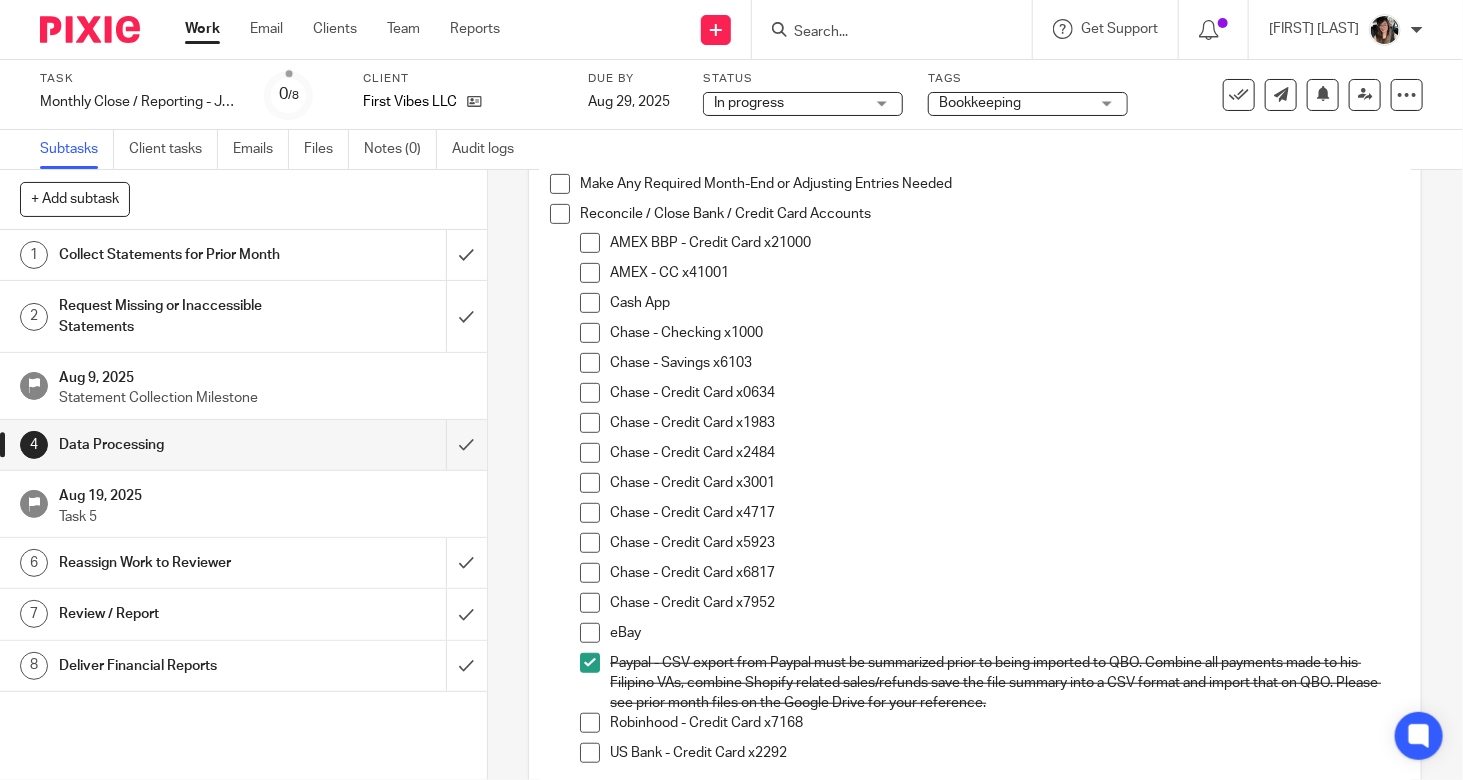 click on "Collect Statements for Prior Month" at bounding box center [181, 255] 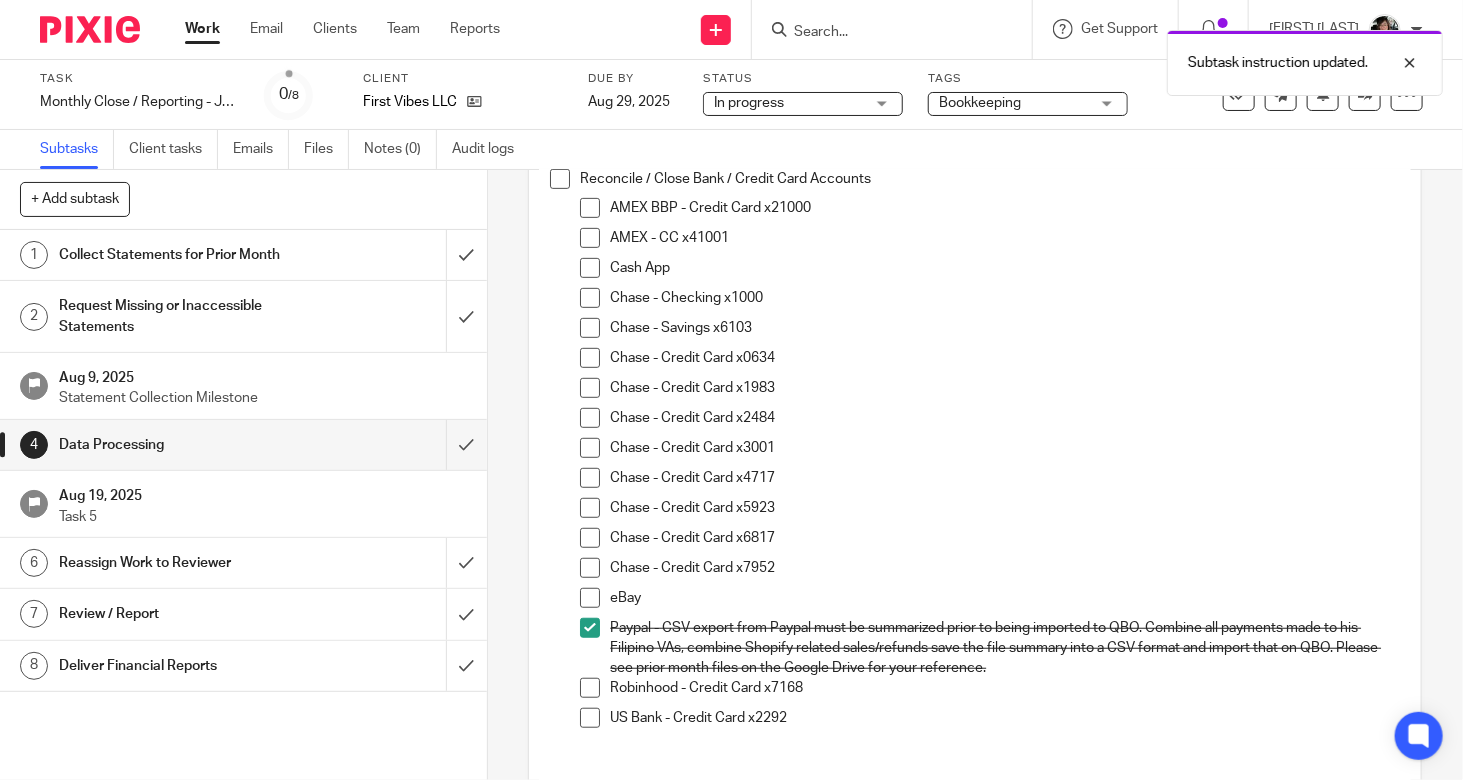 scroll, scrollTop: 388, scrollLeft: 0, axis: vertical 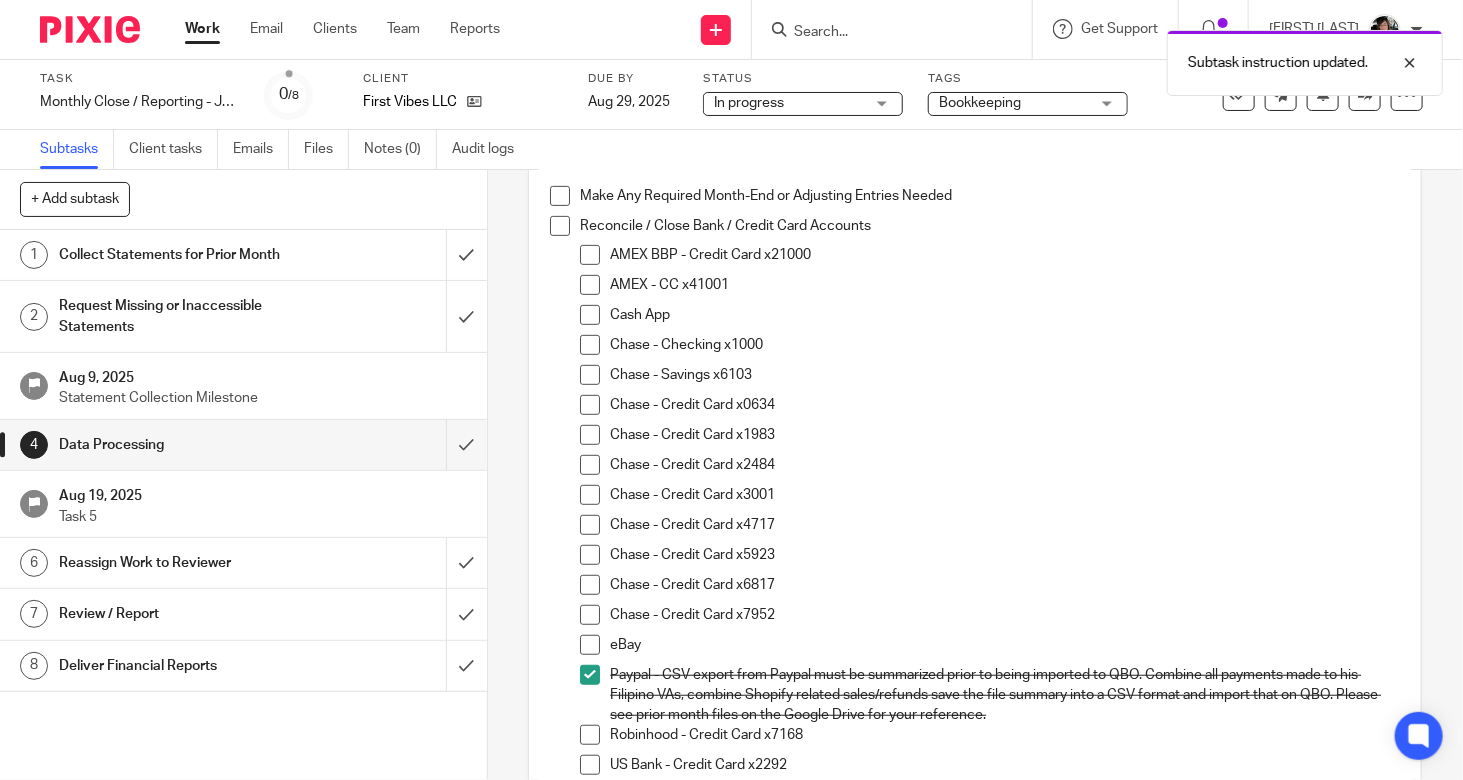 click on "Collect Statements for Prior Month" at bounding box center [181, 255] 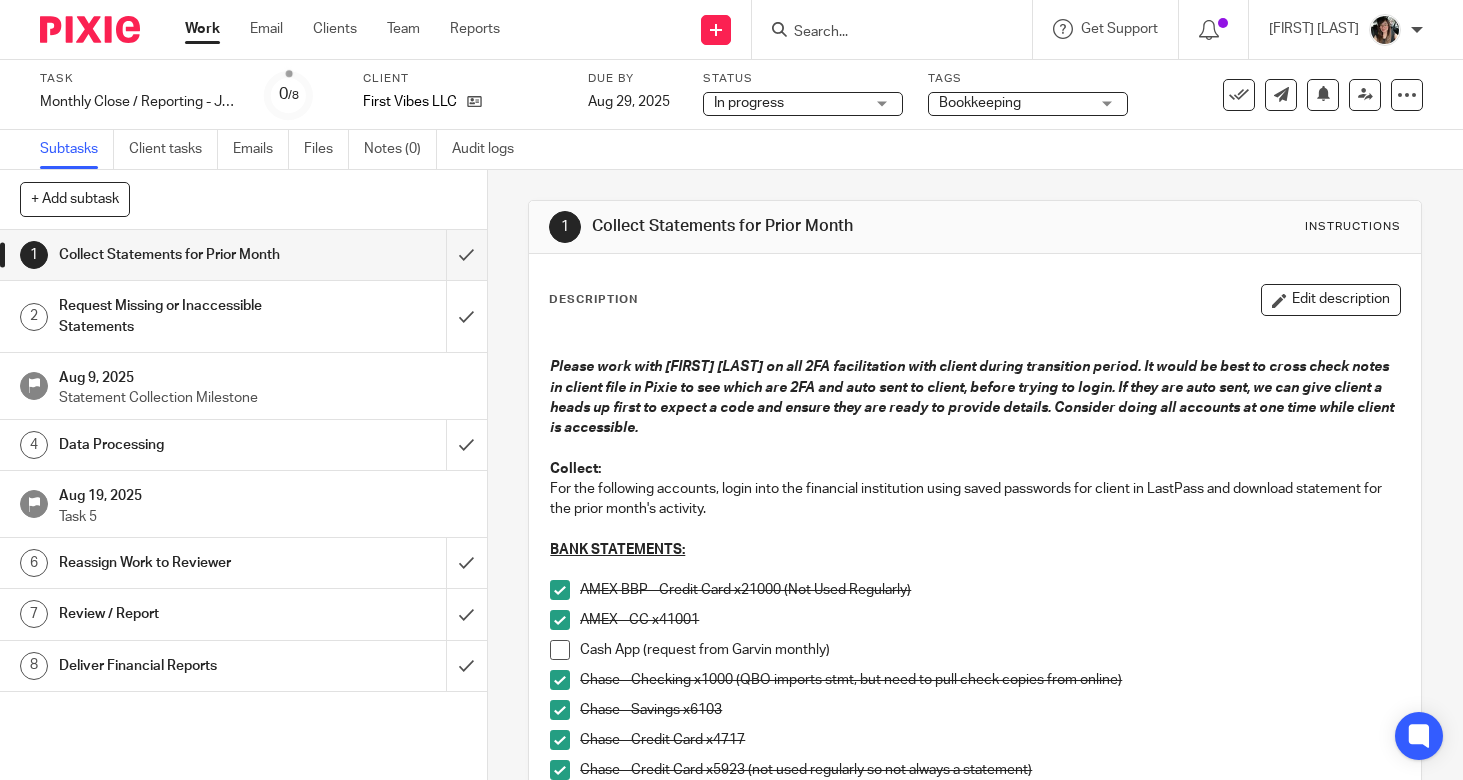 scroll, scrollTop: 0, scrollLeft: 0, axis: both 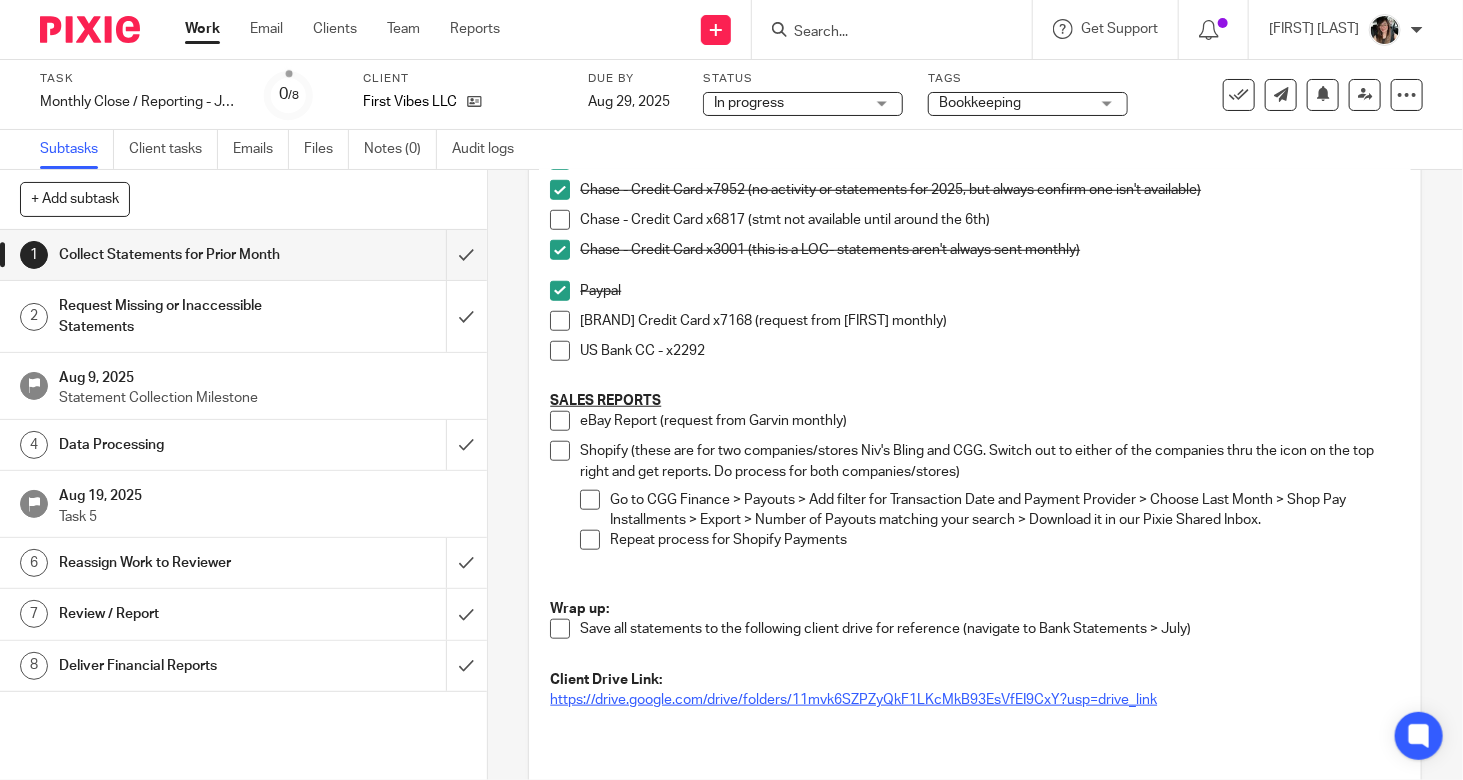 click on "https://drive.google.com/drive/folders/11mvk6SZPZyQkF1LKcMkB93EsVfEI9CxY?usp=drive_link" at bounding box center (853, 700) 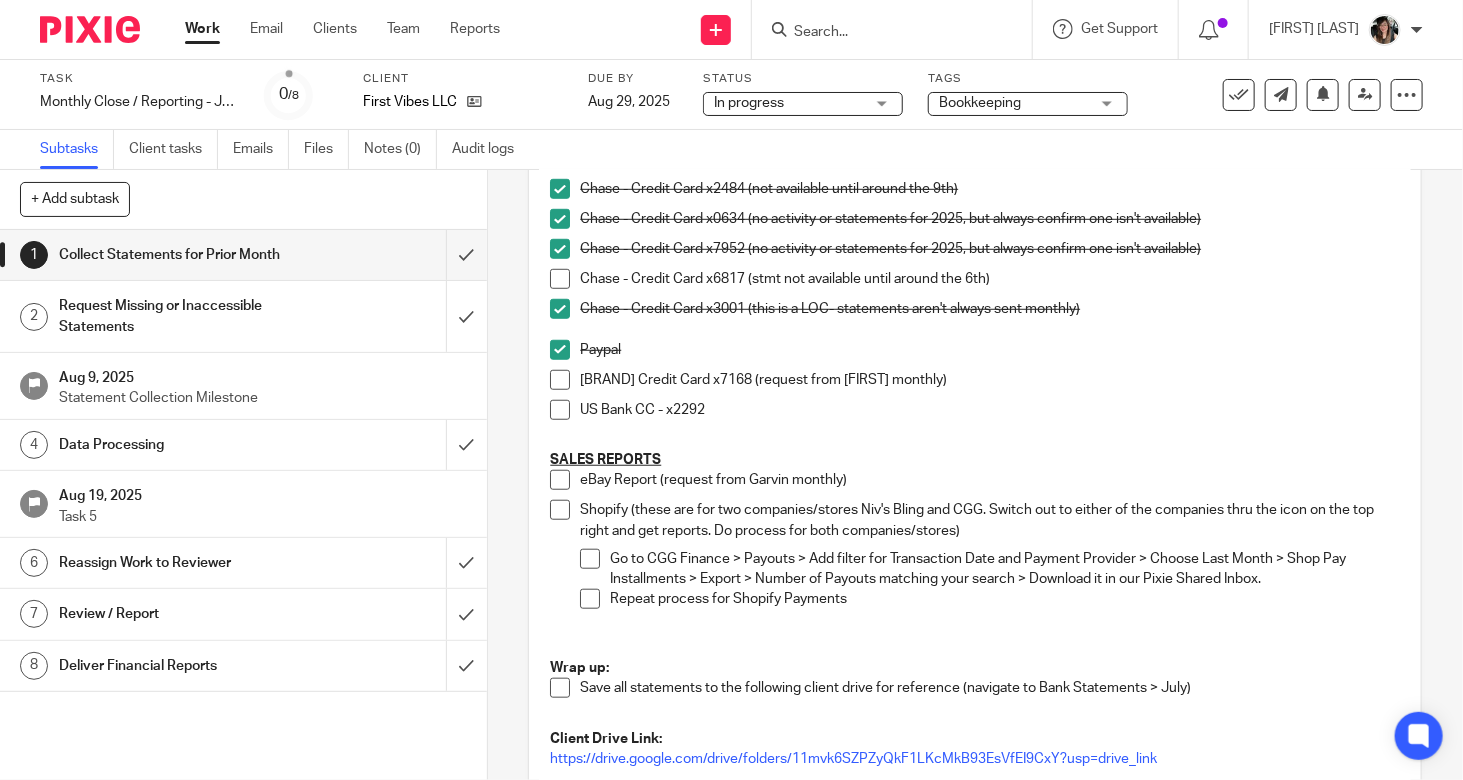 scroll, scrollTop: 600, scrollLeft: 0, axis: vertical 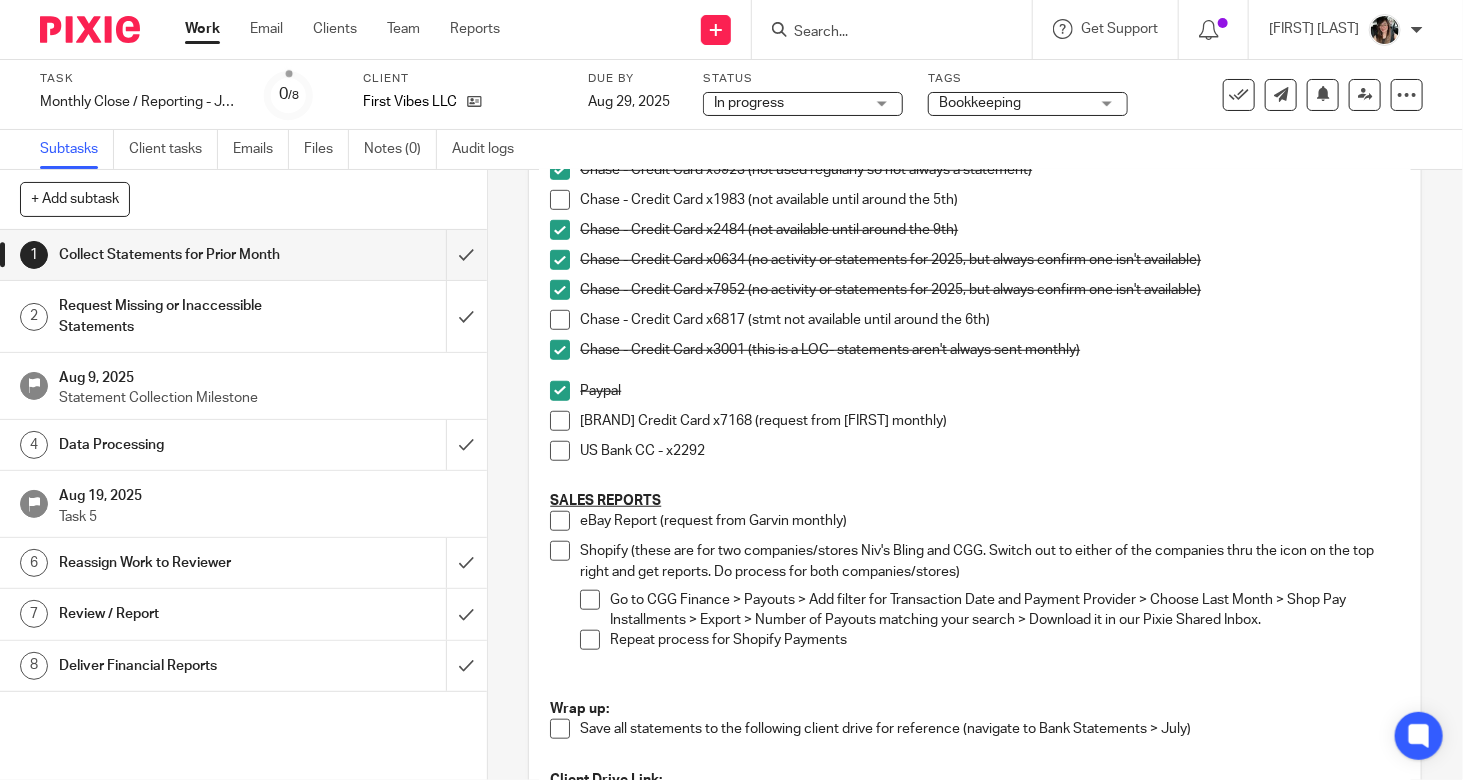 click on "Data Processing" at bounding box center [181, 445] 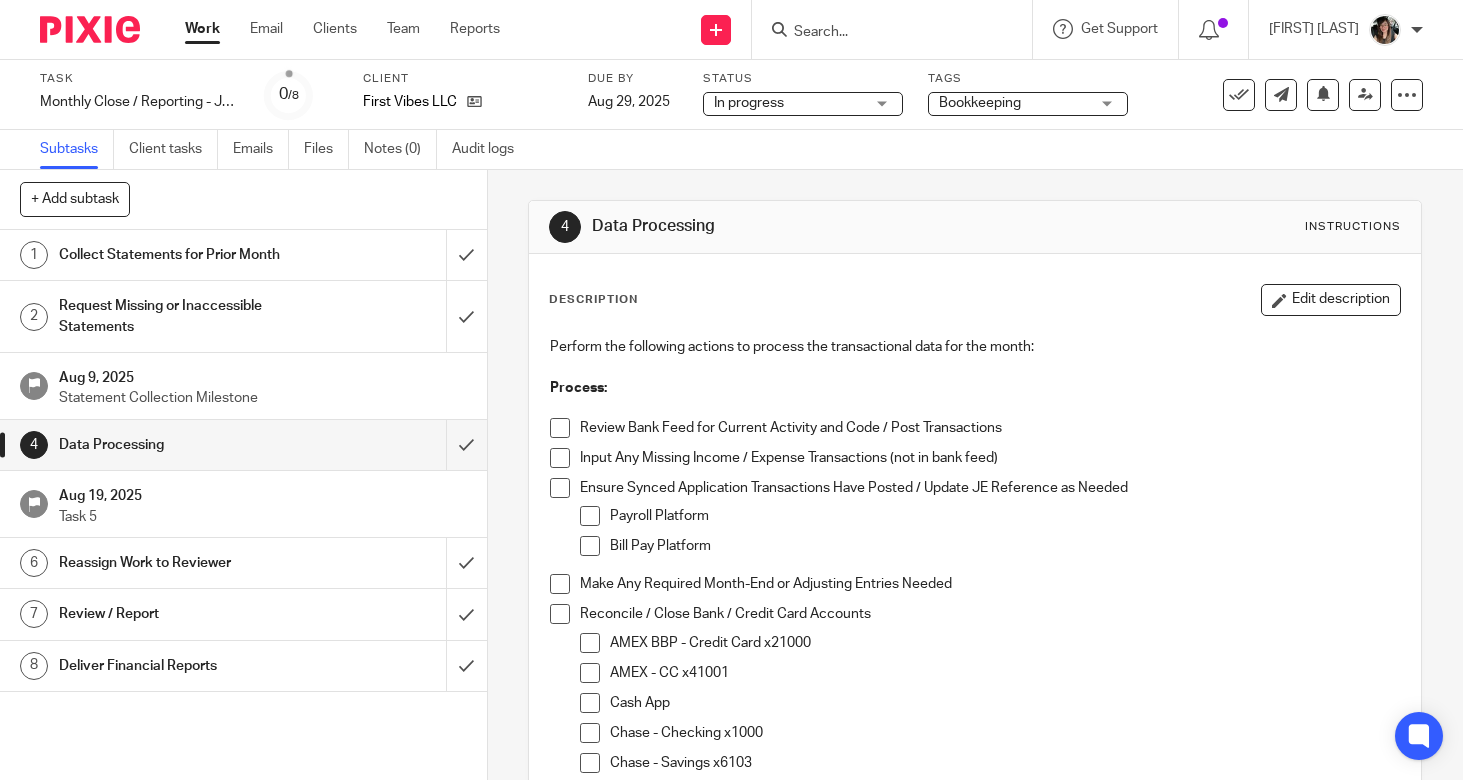 click at bounding box center [1407, 95] 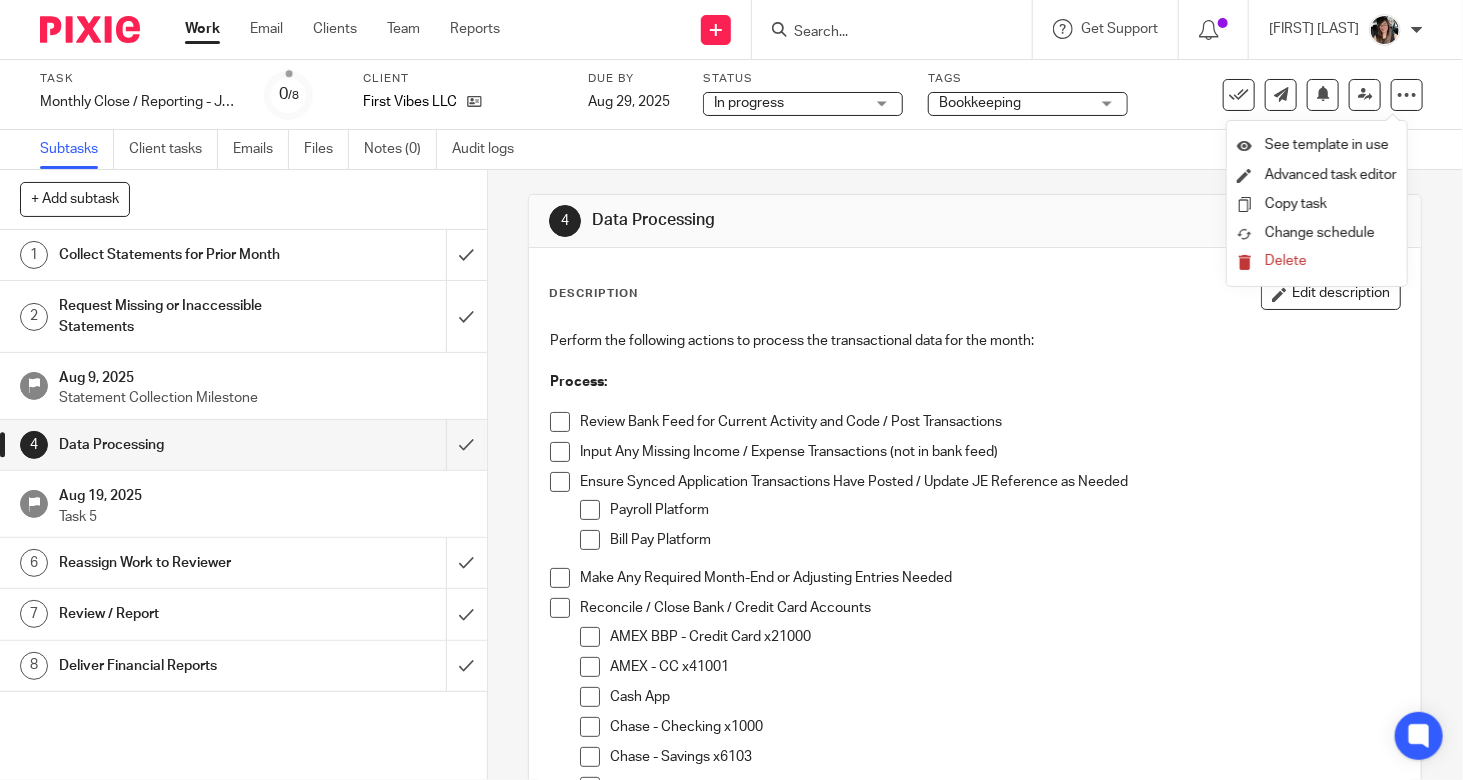 scroll, scrollTop: 0, scrollLeft: 0, axis: both 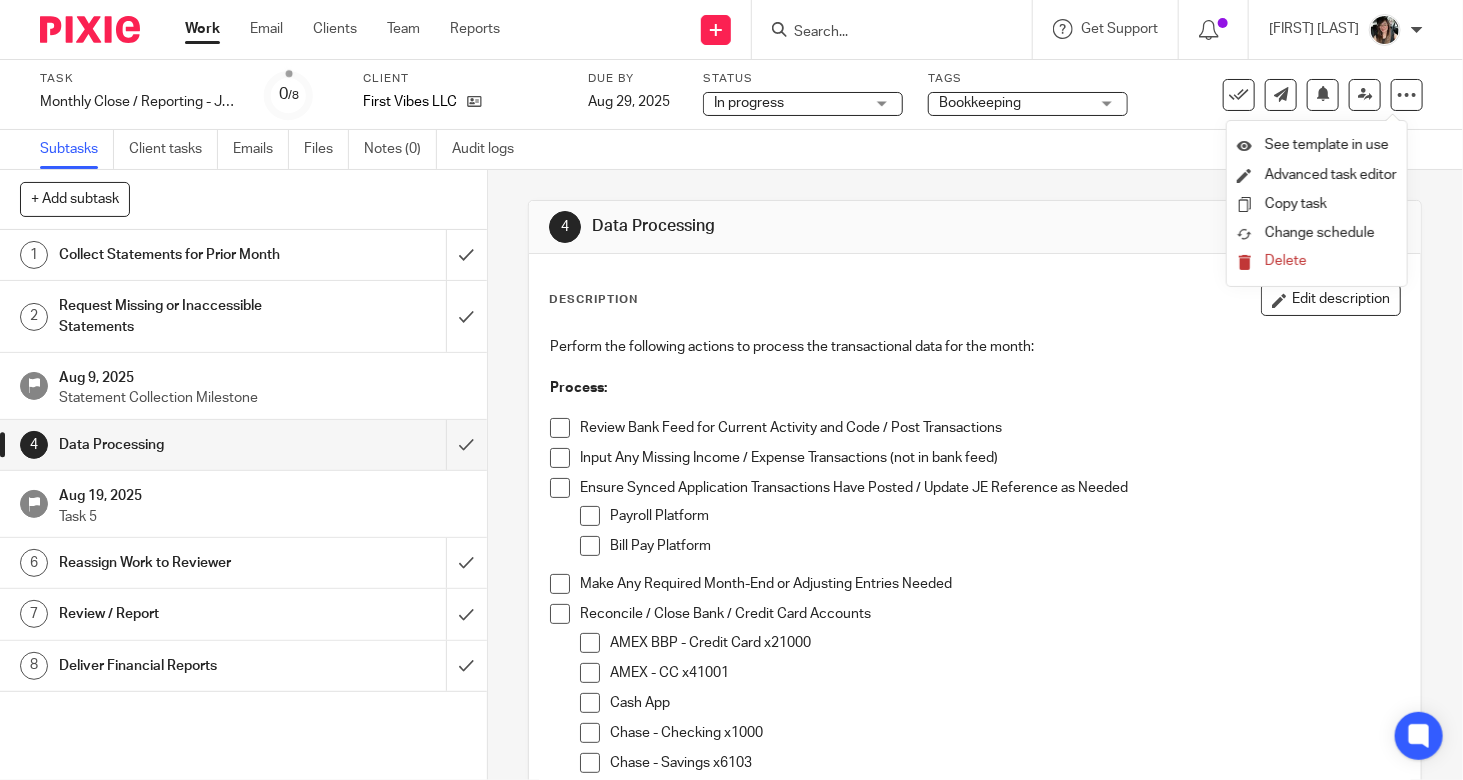 click on "Payroll Platform" at bounding box center [1005, 521] 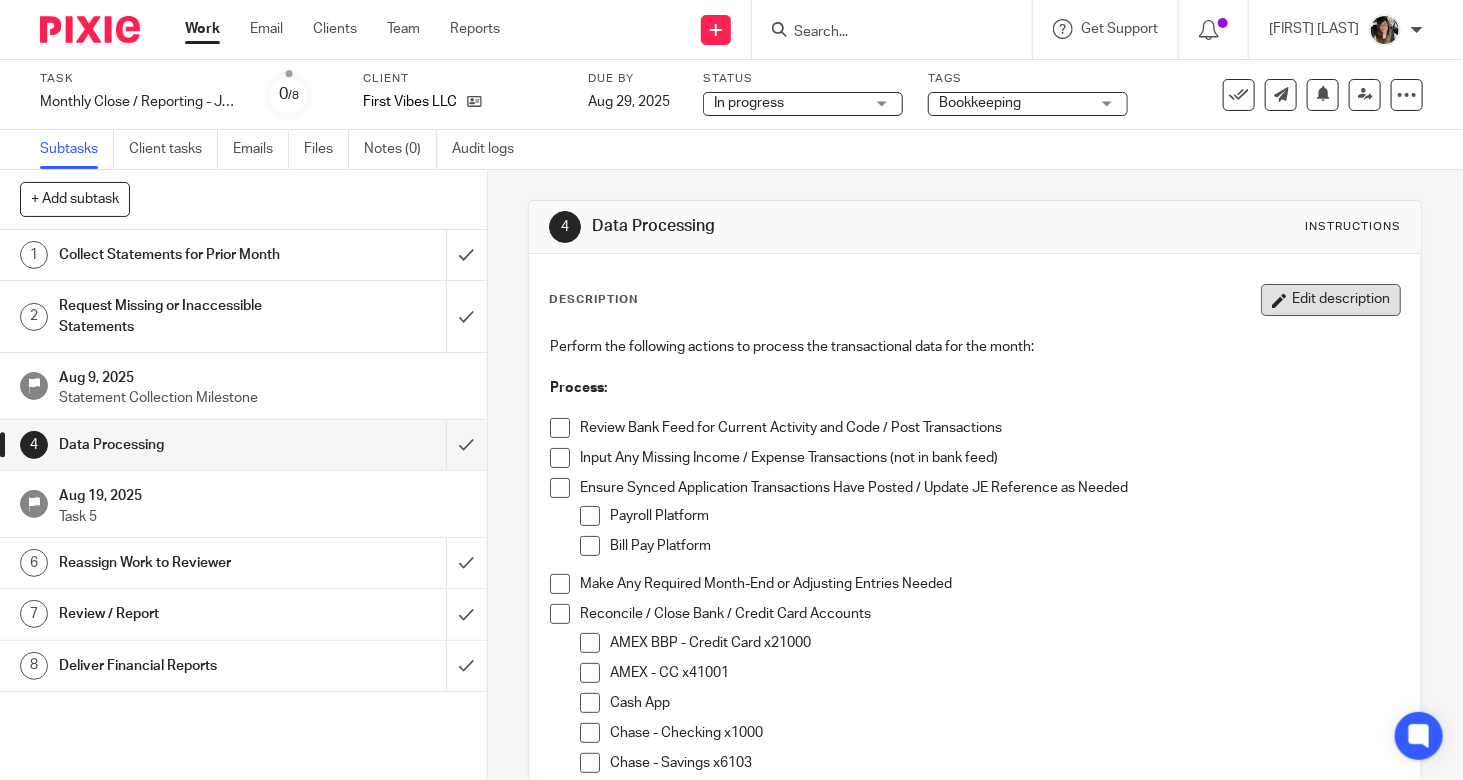 click on "Edit description" at bounding box center [1331, 300] 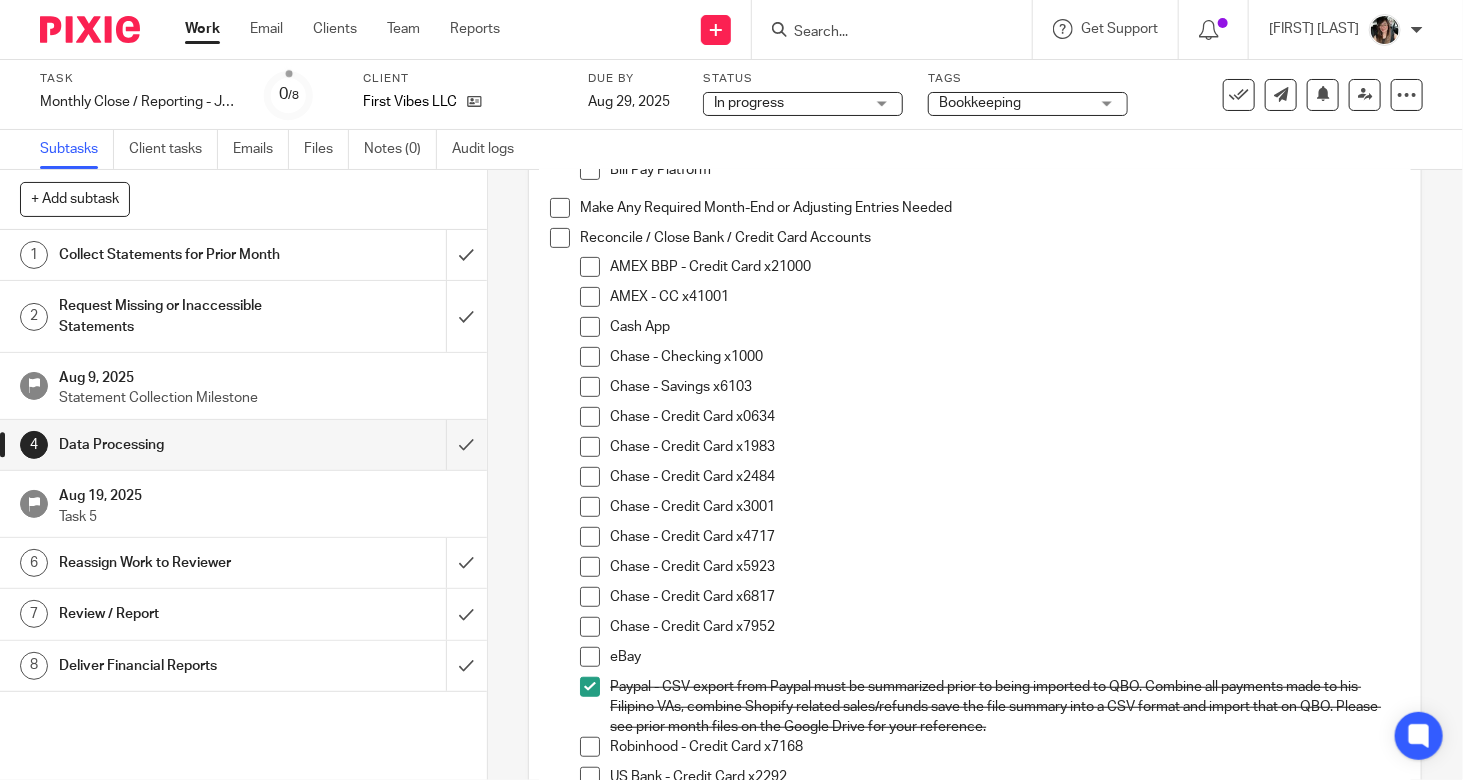 scroll, scrollTop: 594, scrollLeft: 0, axis: vertical 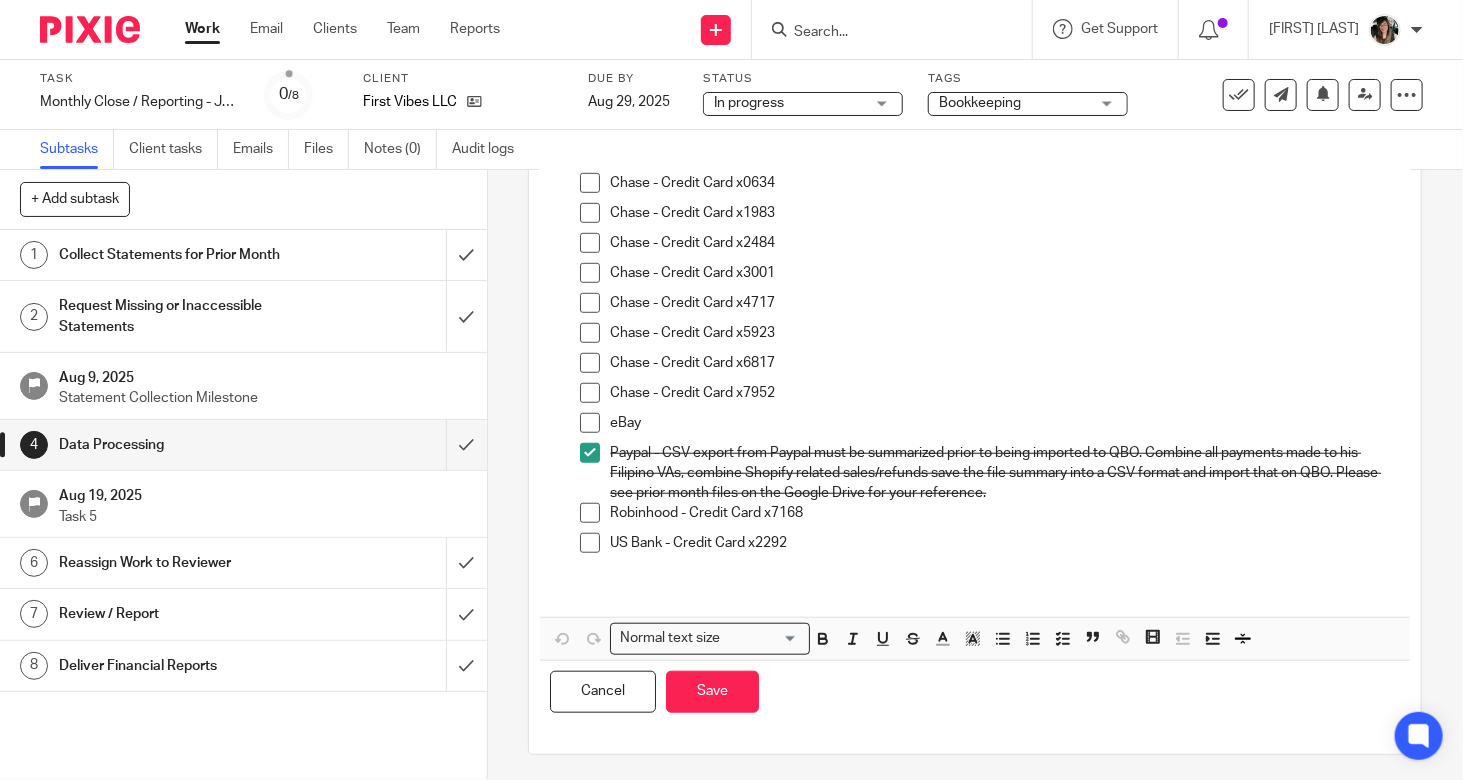 click on "Robinhood - Credit Card x7168" at bounding box center [1005, 513] 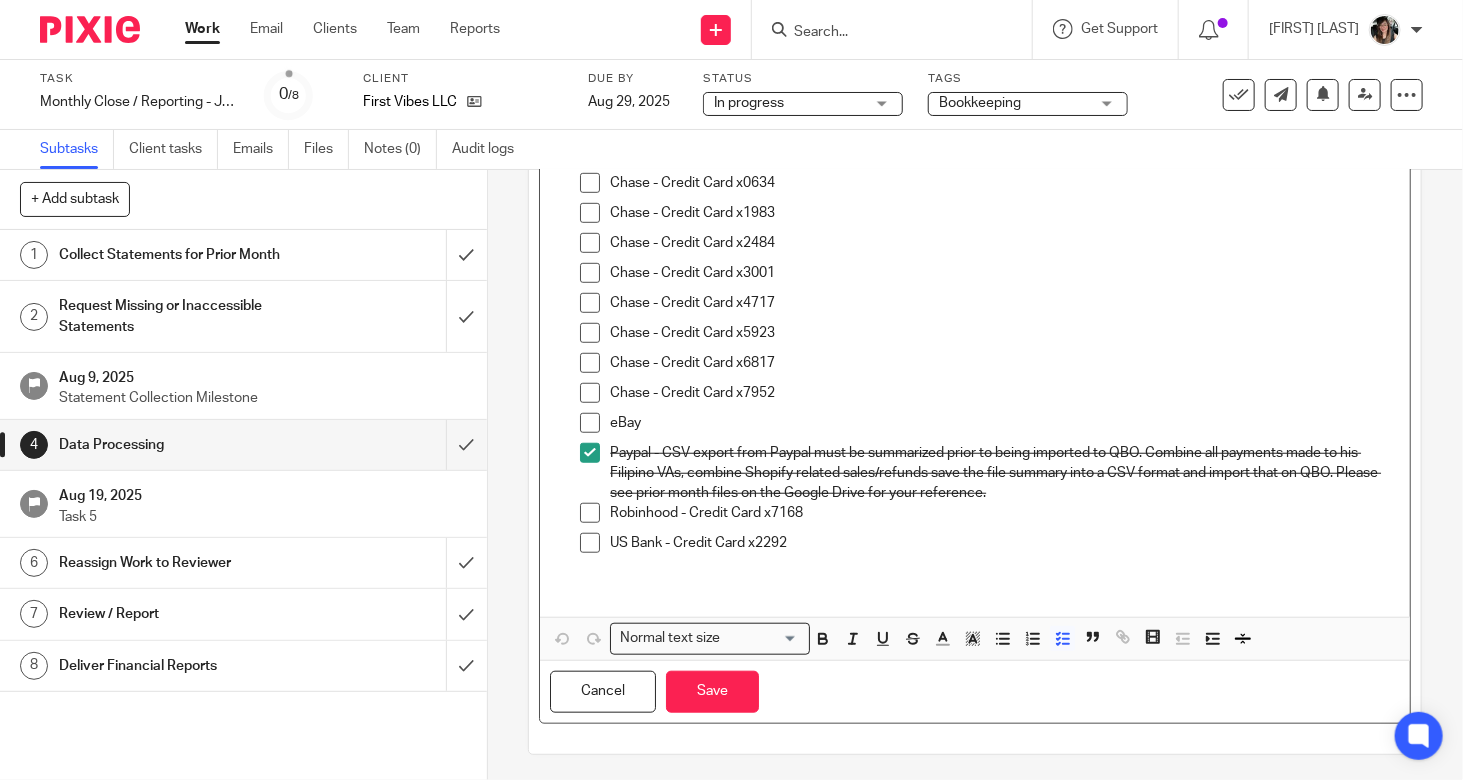 click on "Paypal - CSV export from Paypal must be summarized prior to being imported to QBO. Combine all payments made to his Filipino VAs, combine Shopify related sales/refunds save the file summary into a CSV format and import that on QBO. Please see prior month files on the Google Drive for your reference." at bounding box center (1005, 473) 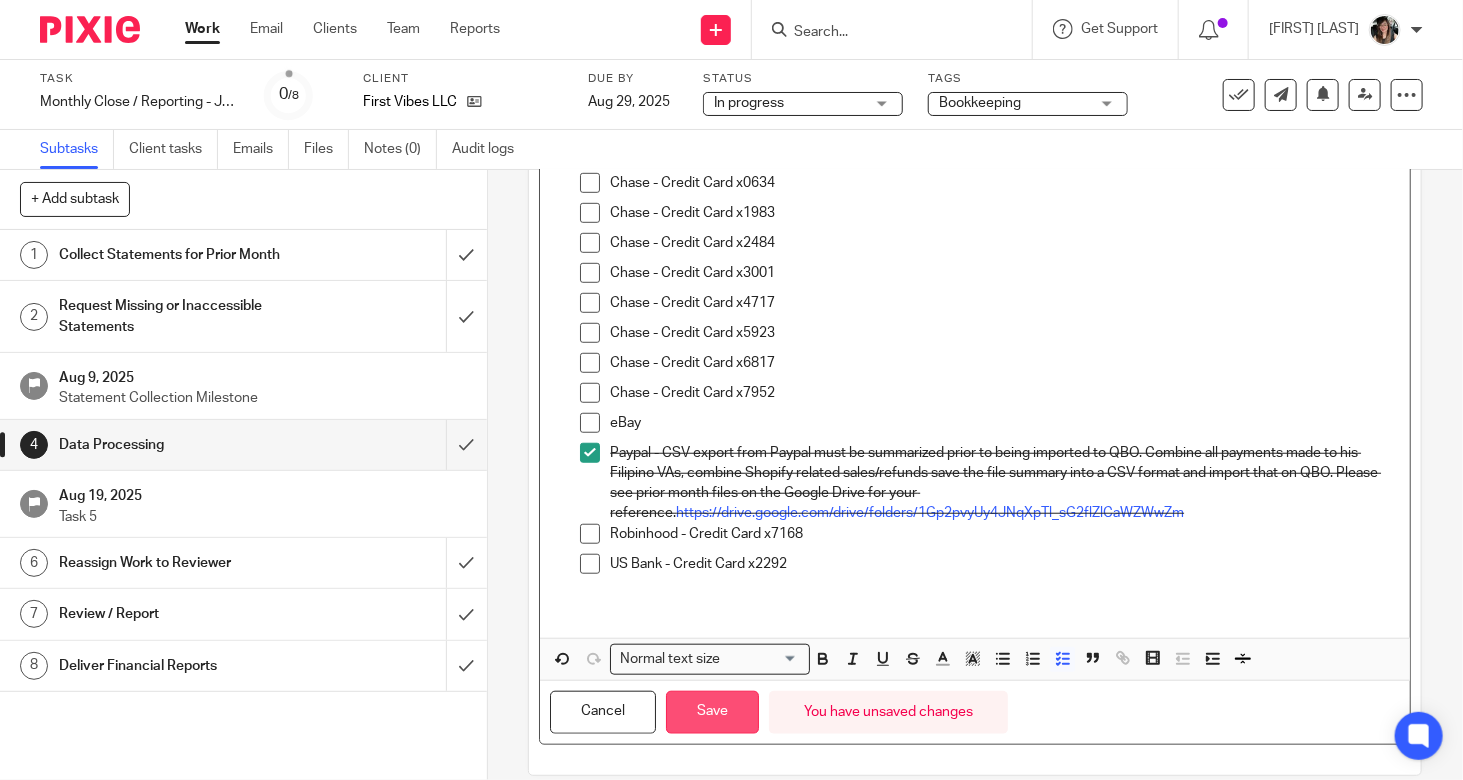 click on "Save" at bounding box center (712, 712) 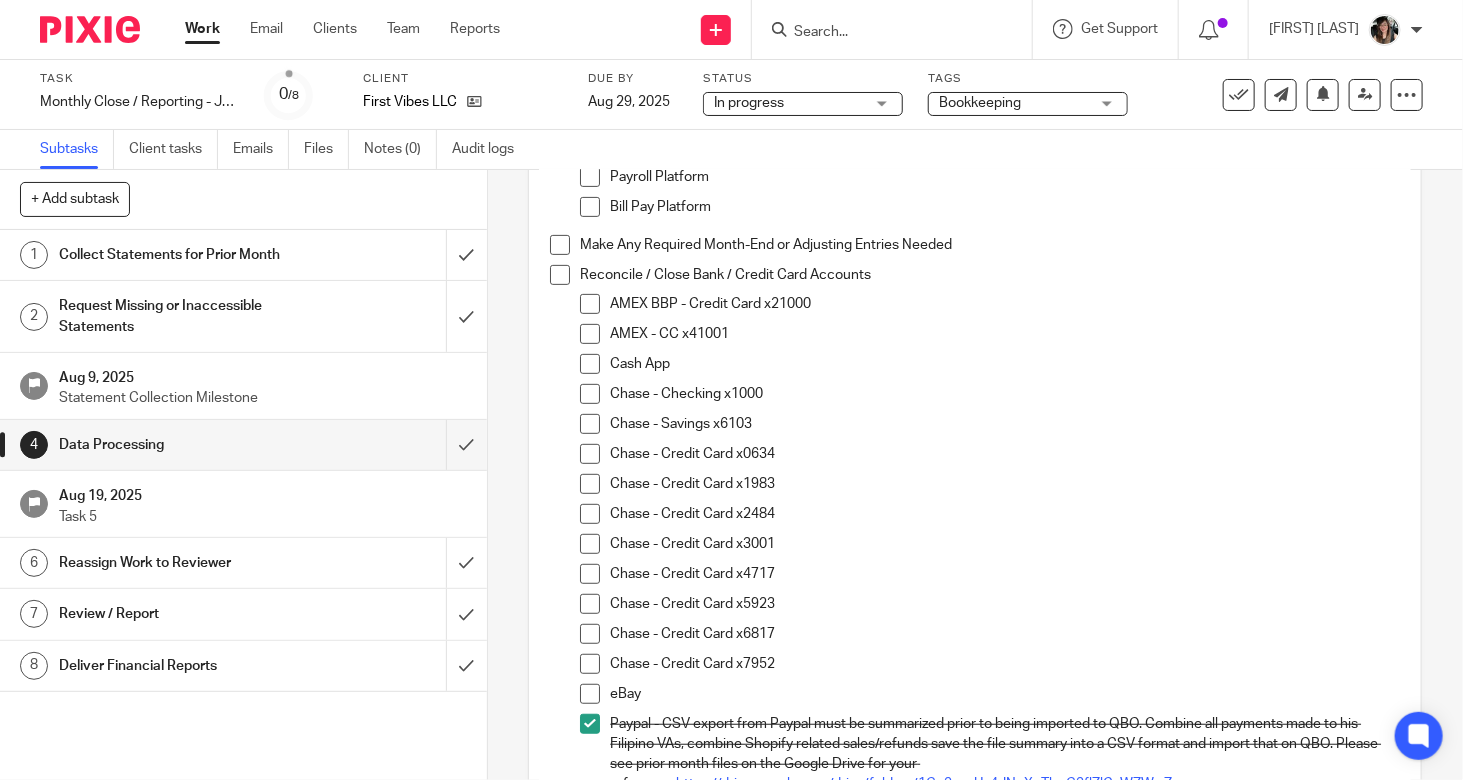 scroll, scrollTop: 400, scrollLeft: 0, axis: vertical 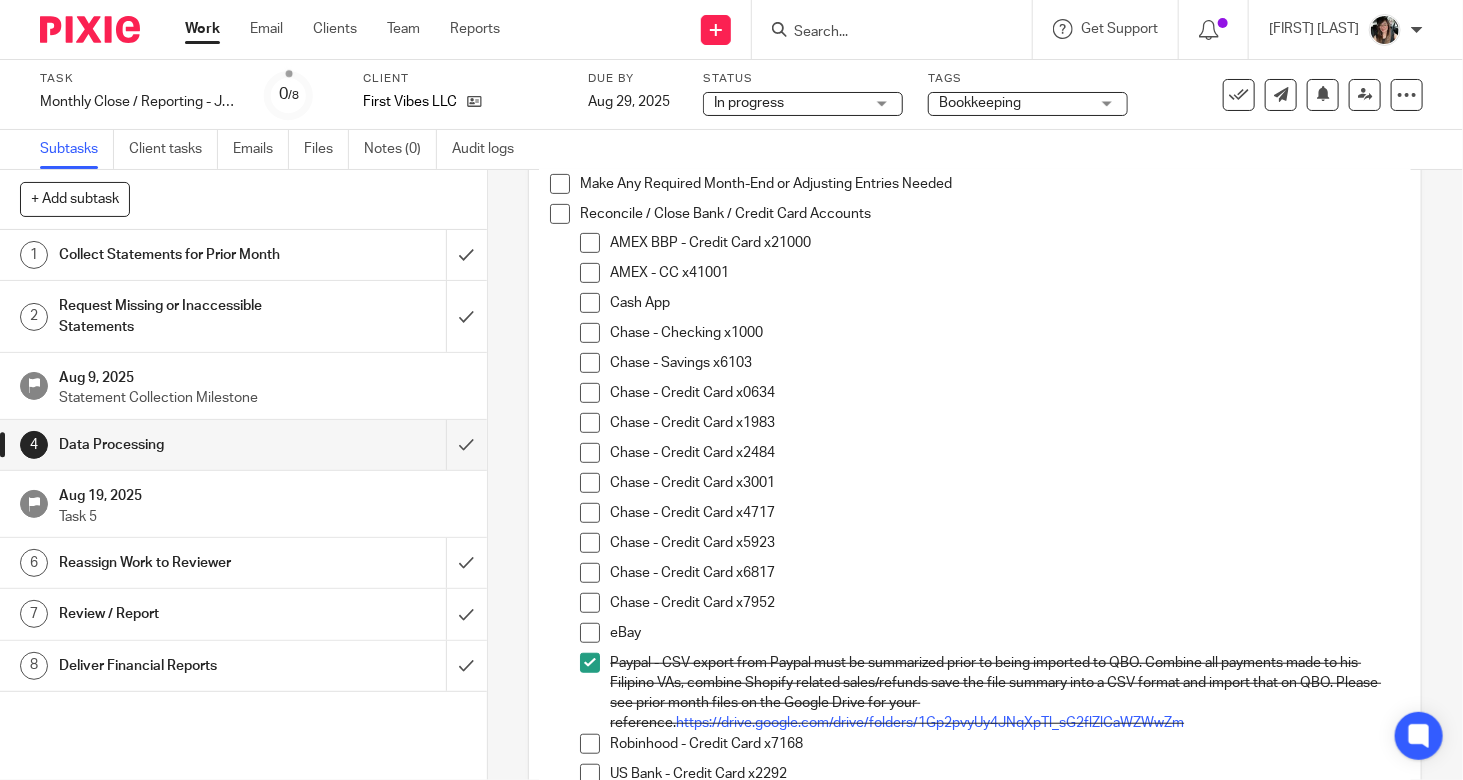 click at bounding box center (590, 513) 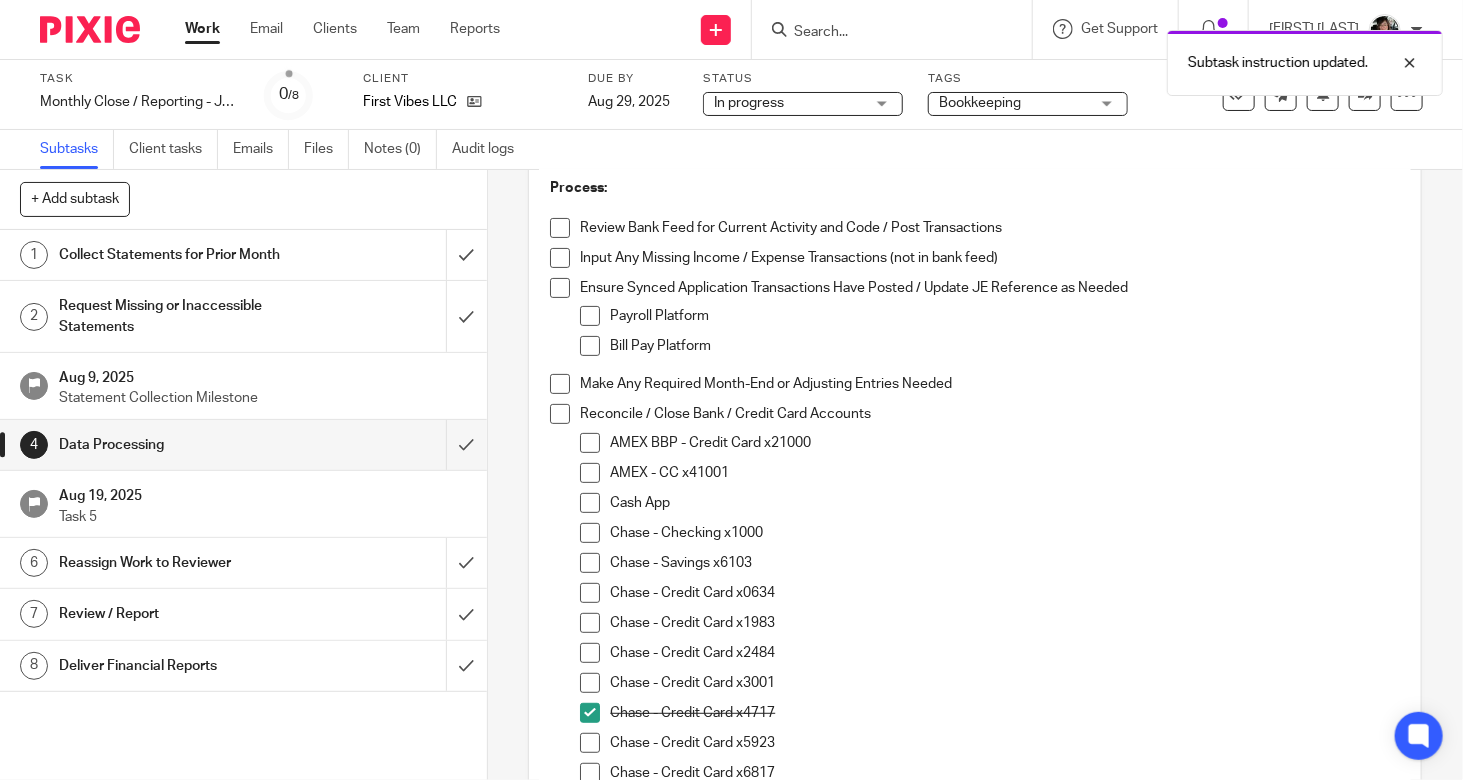 scroll, scrollTop: 700, scrollLeft: 0, axis: vertical 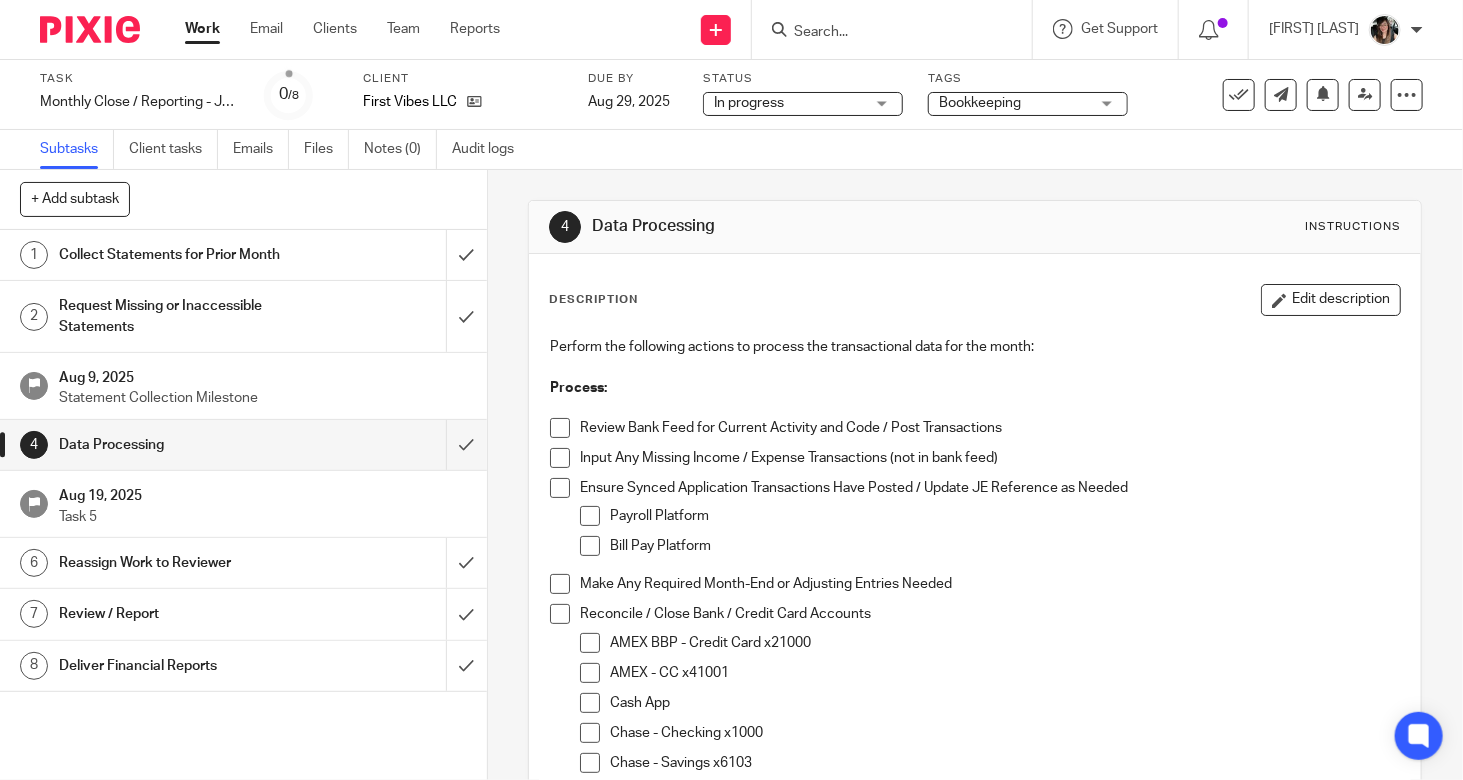 click on "Collect Statements for Prior Month" at bounding box center [181, 255] 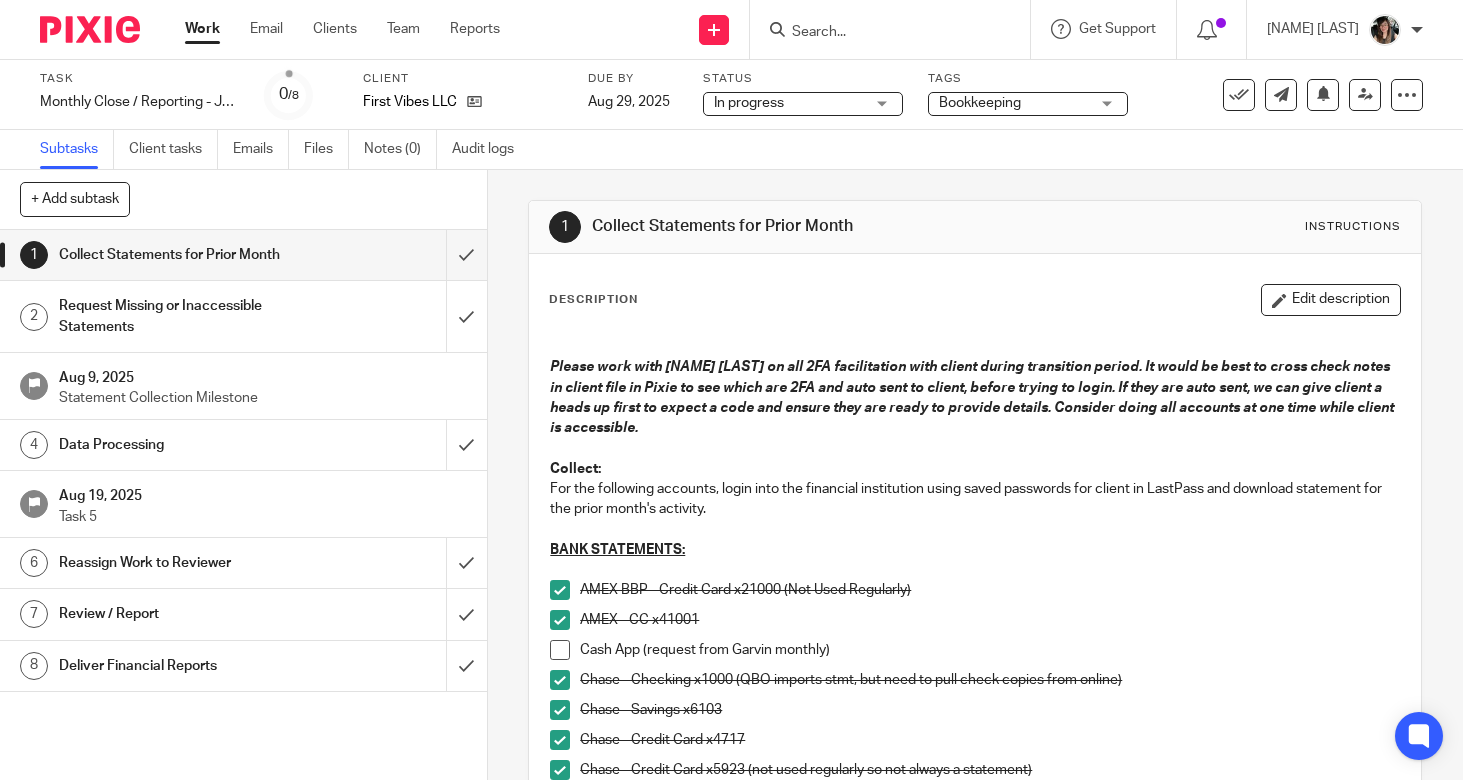 scroll, scrollTop: 0, scrollLeft: 0, axis: both 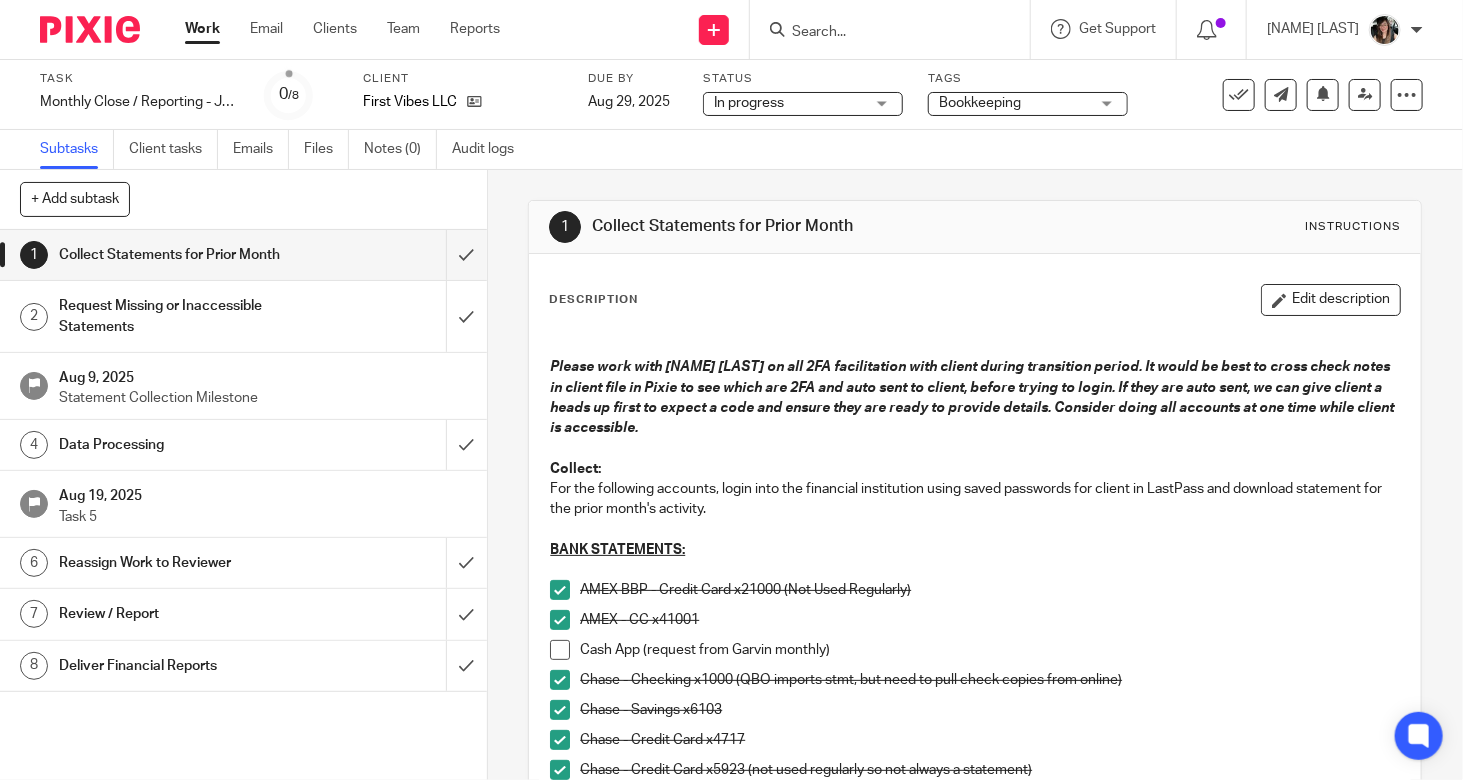 click on "Data Processing" at bounding box center (181, 445) 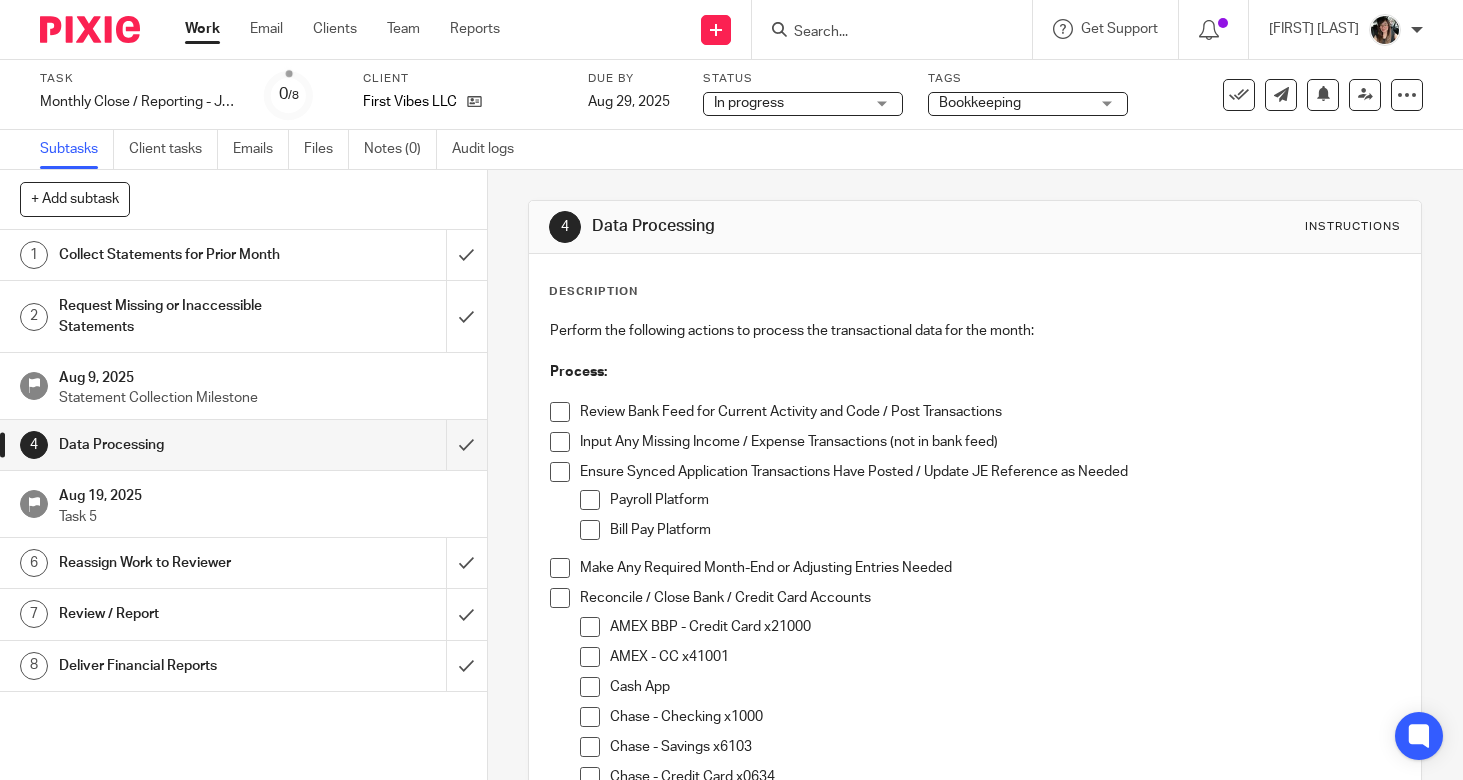 scroll, scrollTop: 0, scrollLeft: 0, axis: both 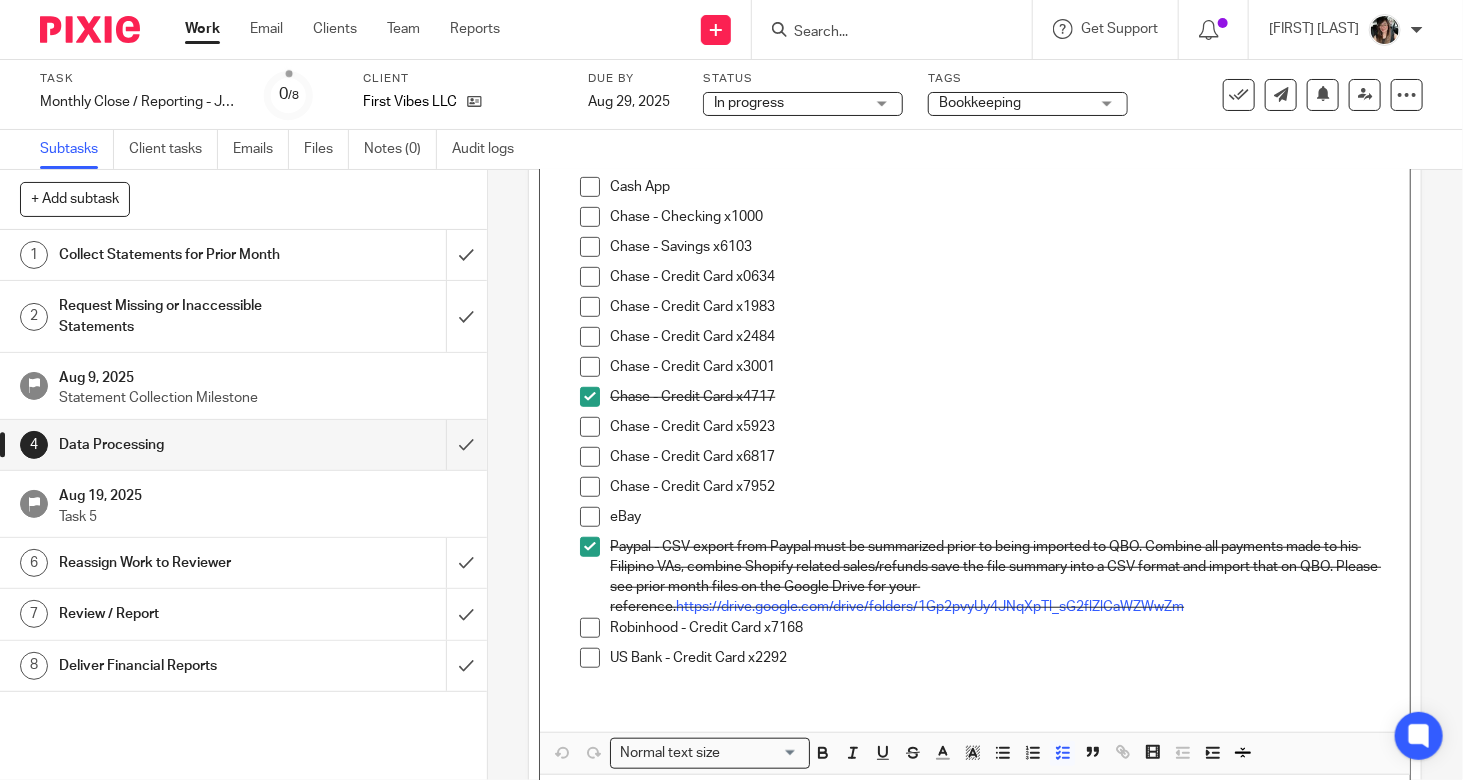 click on "Chase - Credit Card x1983" at bounding box center [1005, 307] 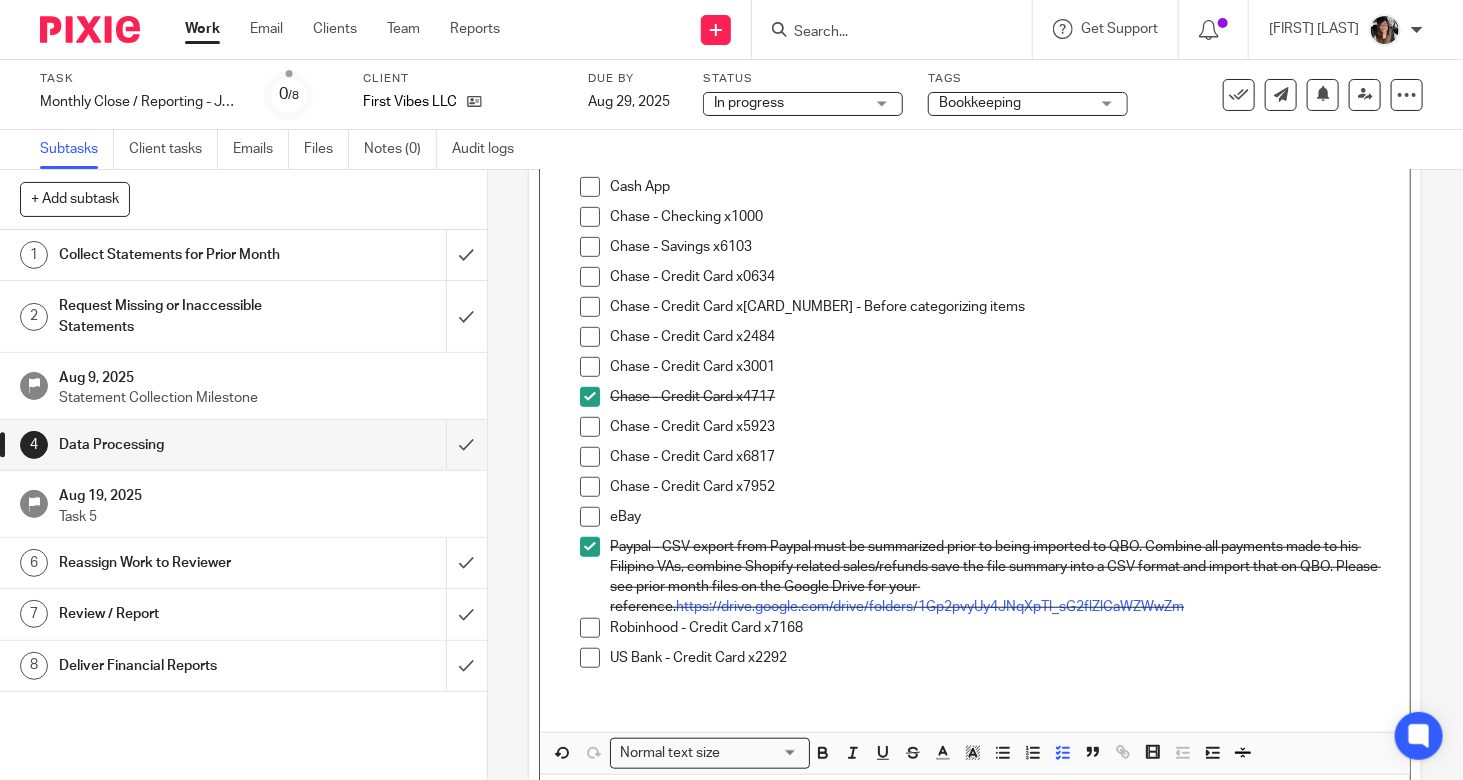 click on "Chase - Credit Card x[CARD_NUMBER] - Before categorizing items" at bounding box center (1005, 312) 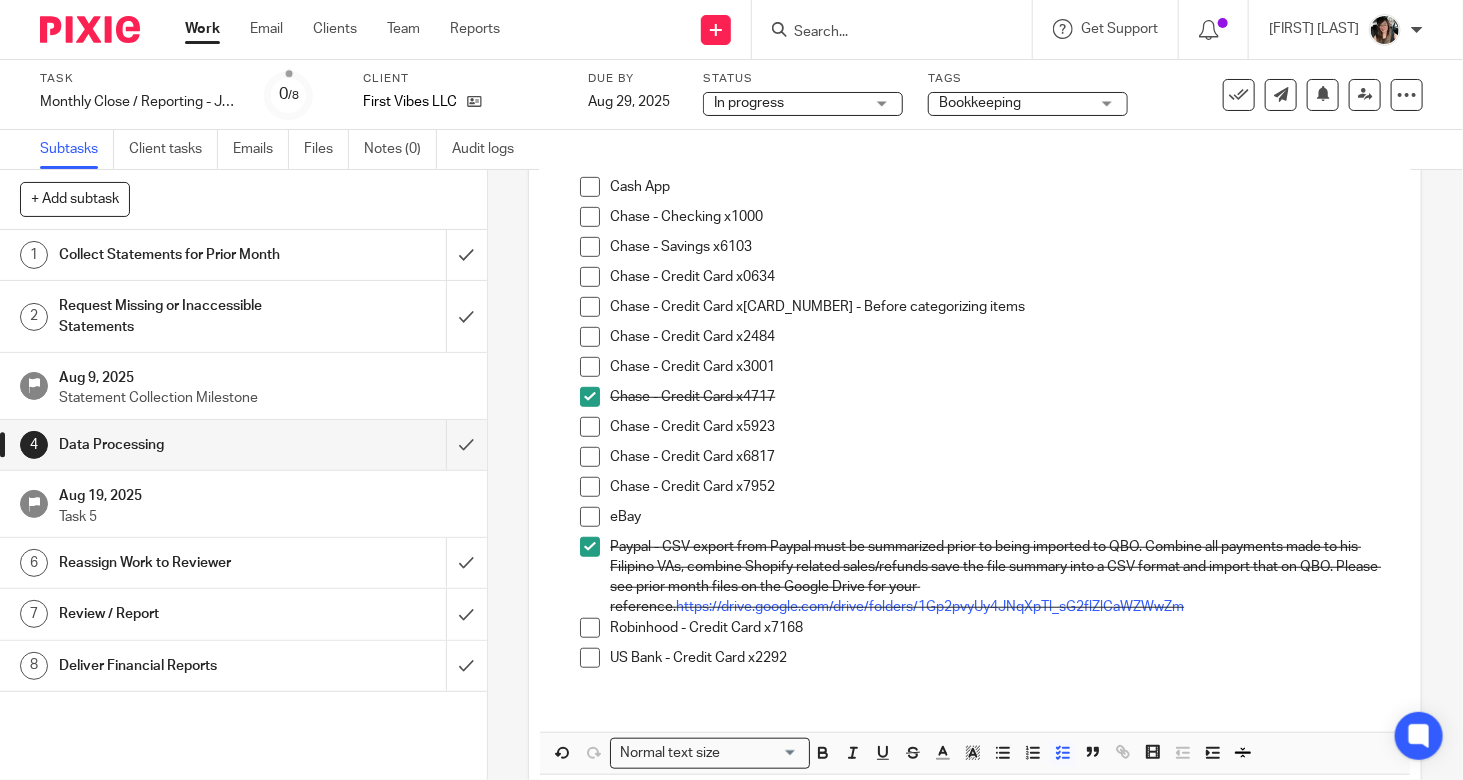 click on "Chase - Credit Card x[CARD_NUMBER] - Before categorizing items" at bounding box center [1005, 312] 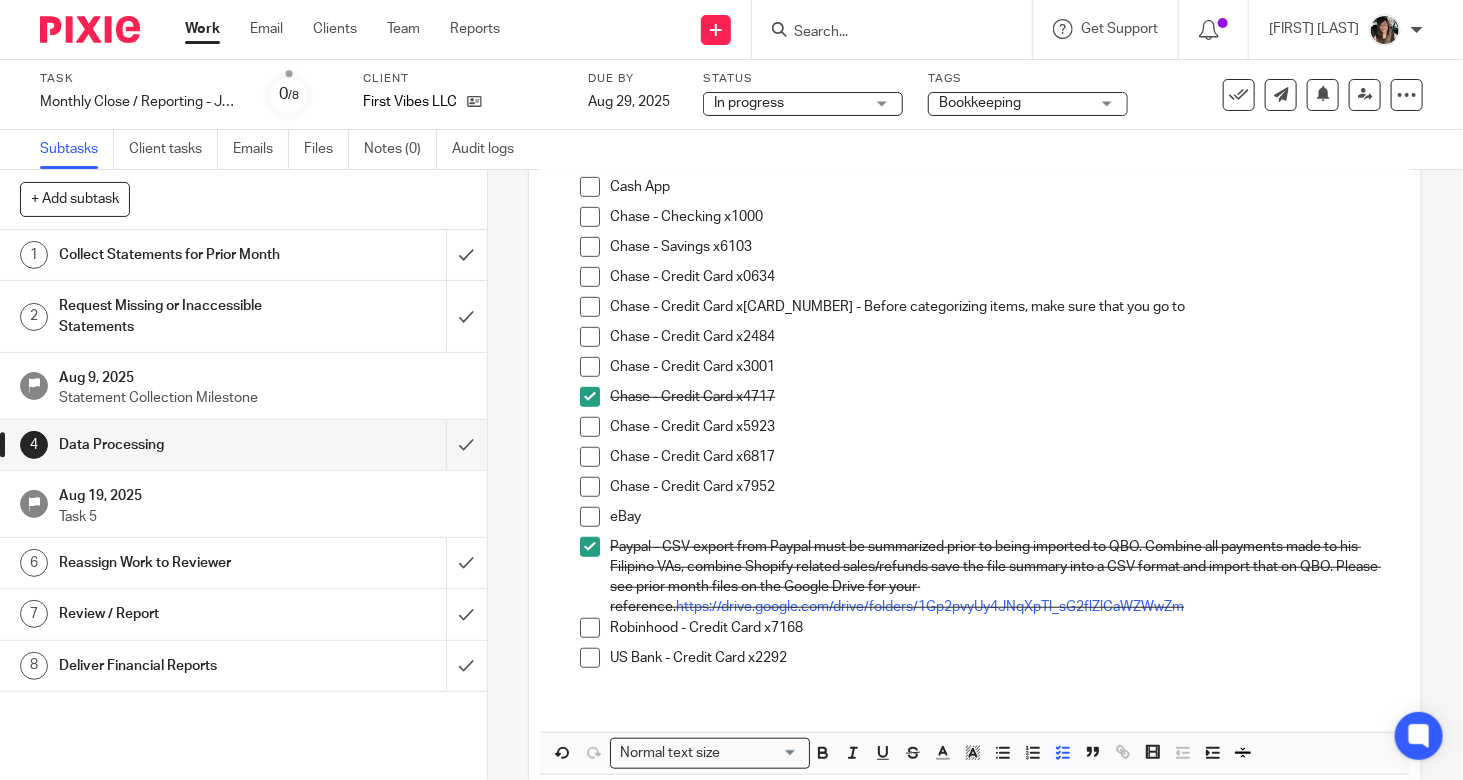 click on "Chase - Credit Card x[CARD_NUMBER] - Before categorizing items, make sure that you go to" at bounding box center (1005, 307) 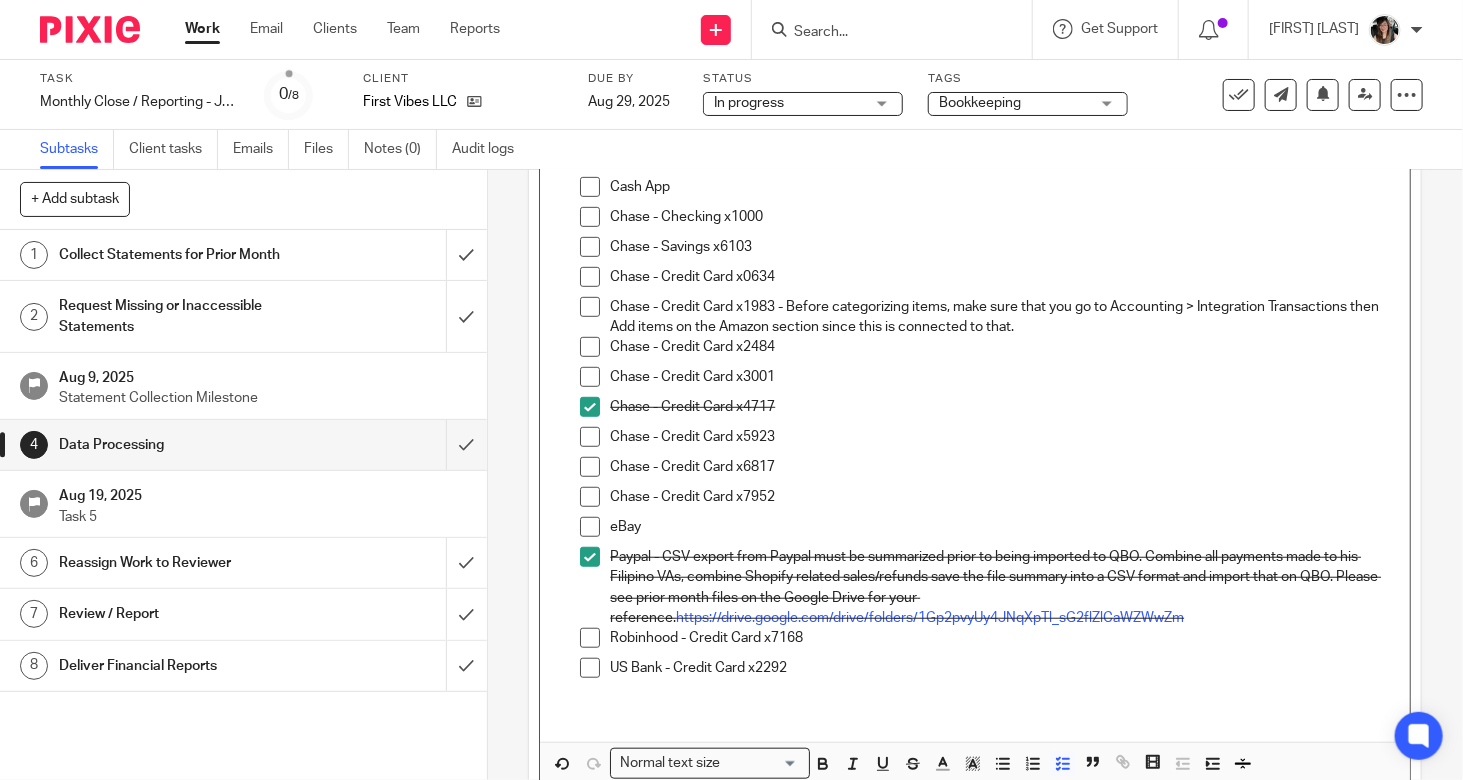 click on "Chase - Credit Card x2484" at bounding box center (1005, 352) 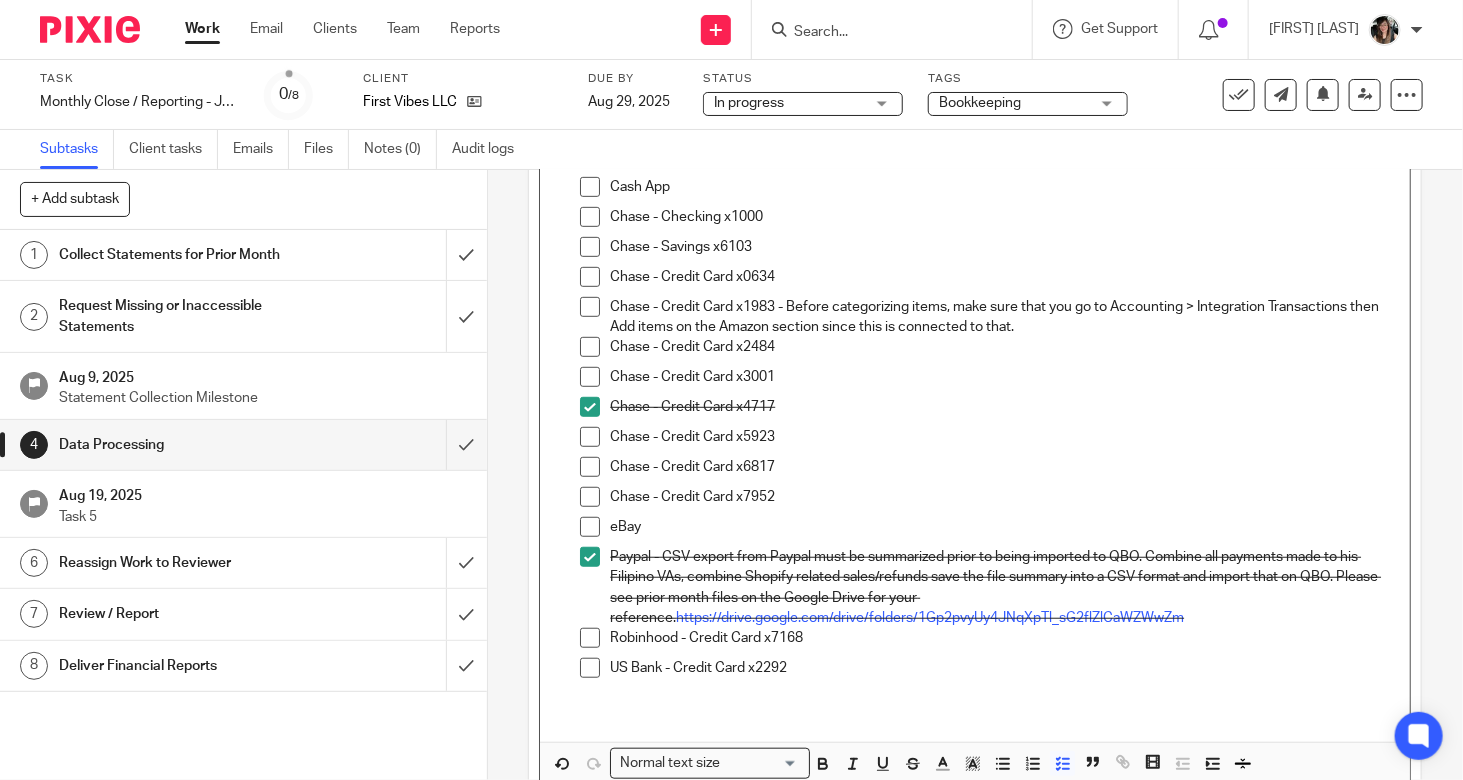 click on "Chase - Credit Card x1983 - Before categorizing items, make sure that you go to Accounting > Integration Transactions then Add items on the Amazon section since this is connected to that." at bounding box center [1005, 317] 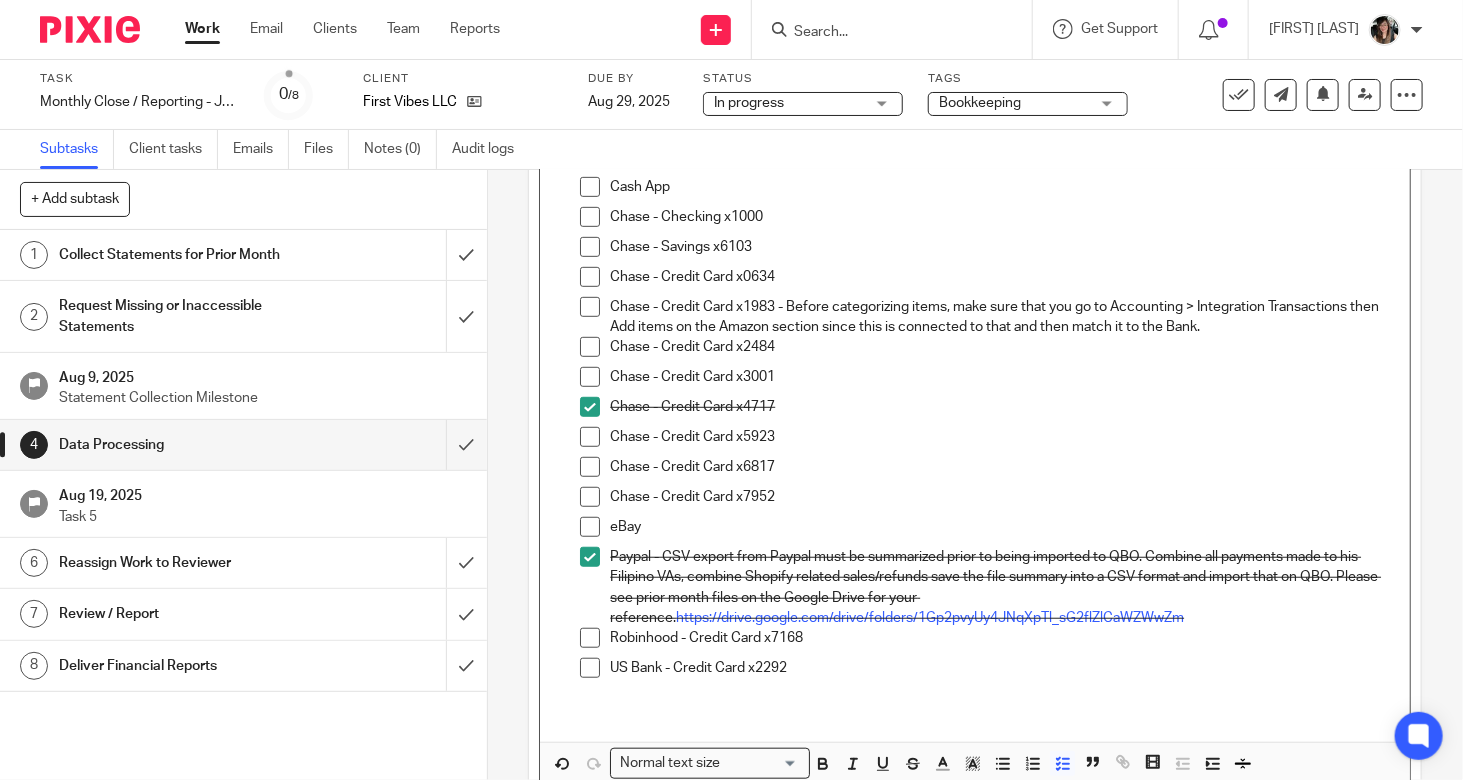 click at bounding box center [590, 307] 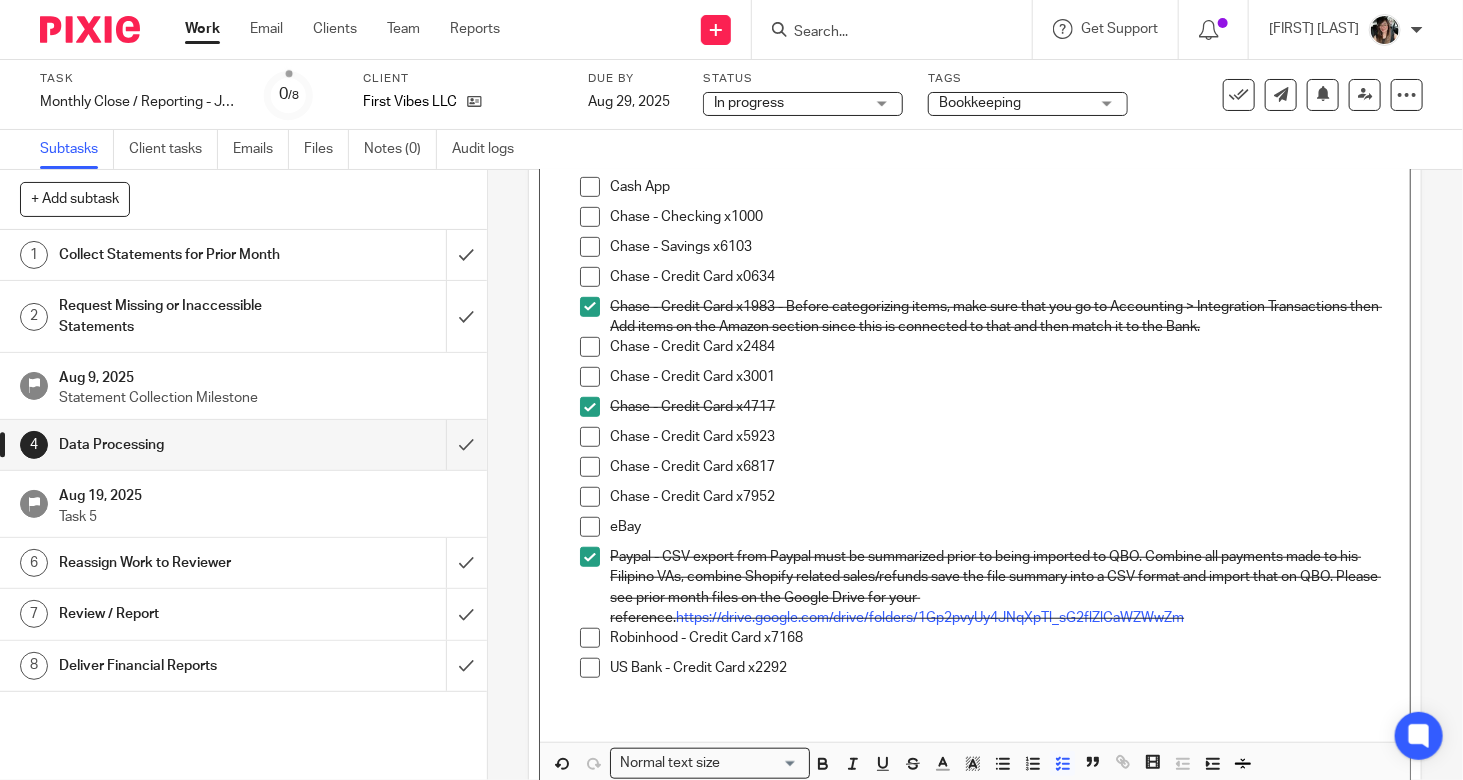 click at bounding box center (590, 307) 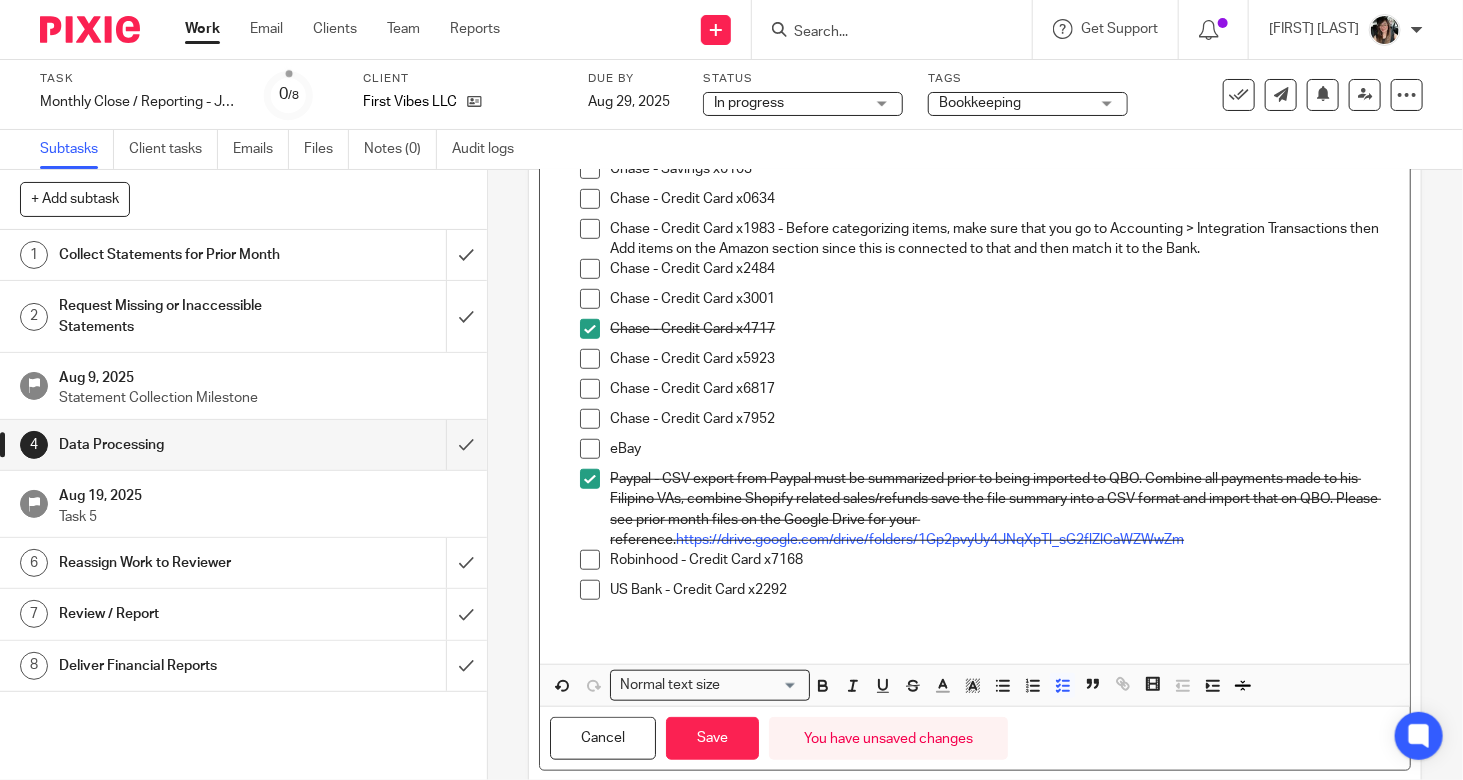 scroll, scrollTop: 625, scrollLeft: 0, axis: vertical 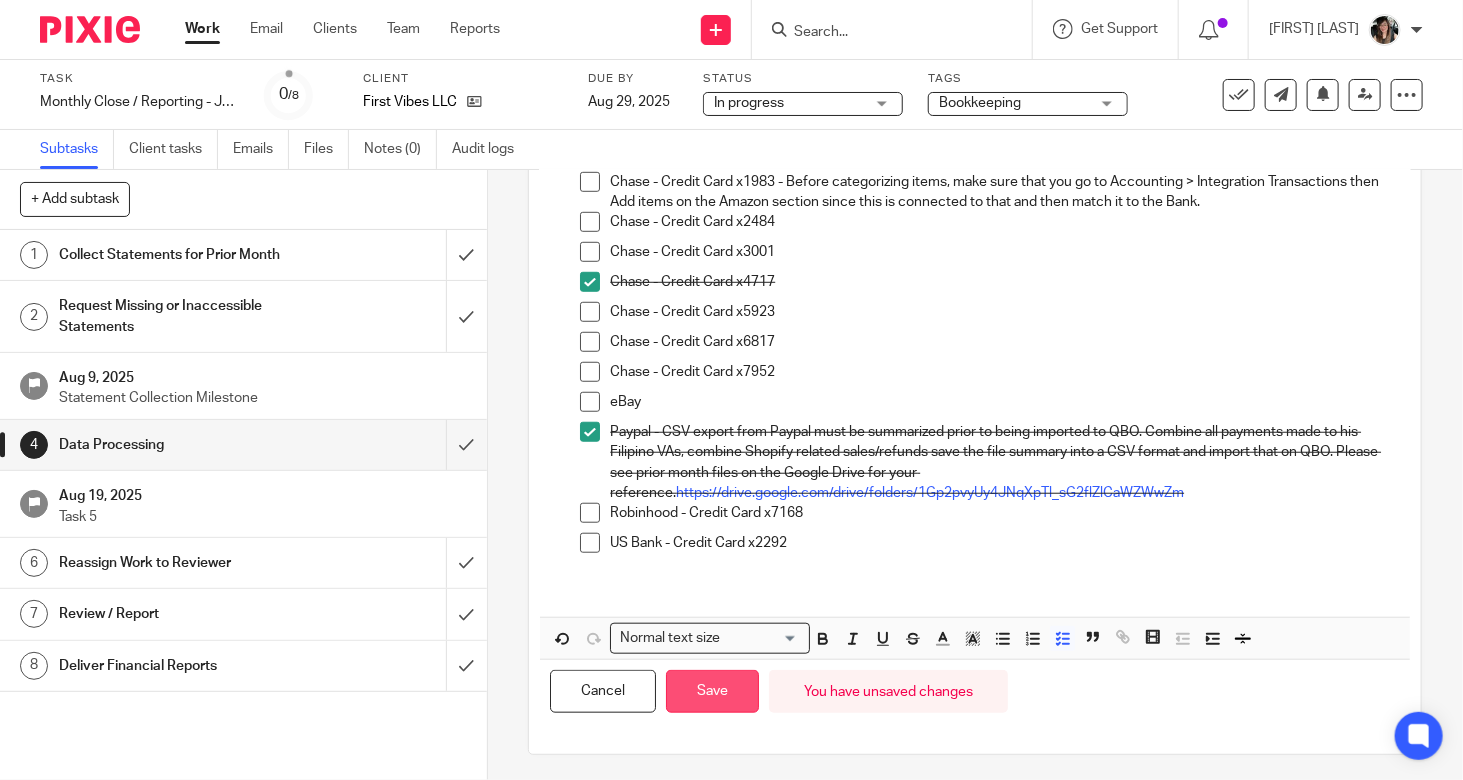 click on "Save" at bounding box center (712, 691) 